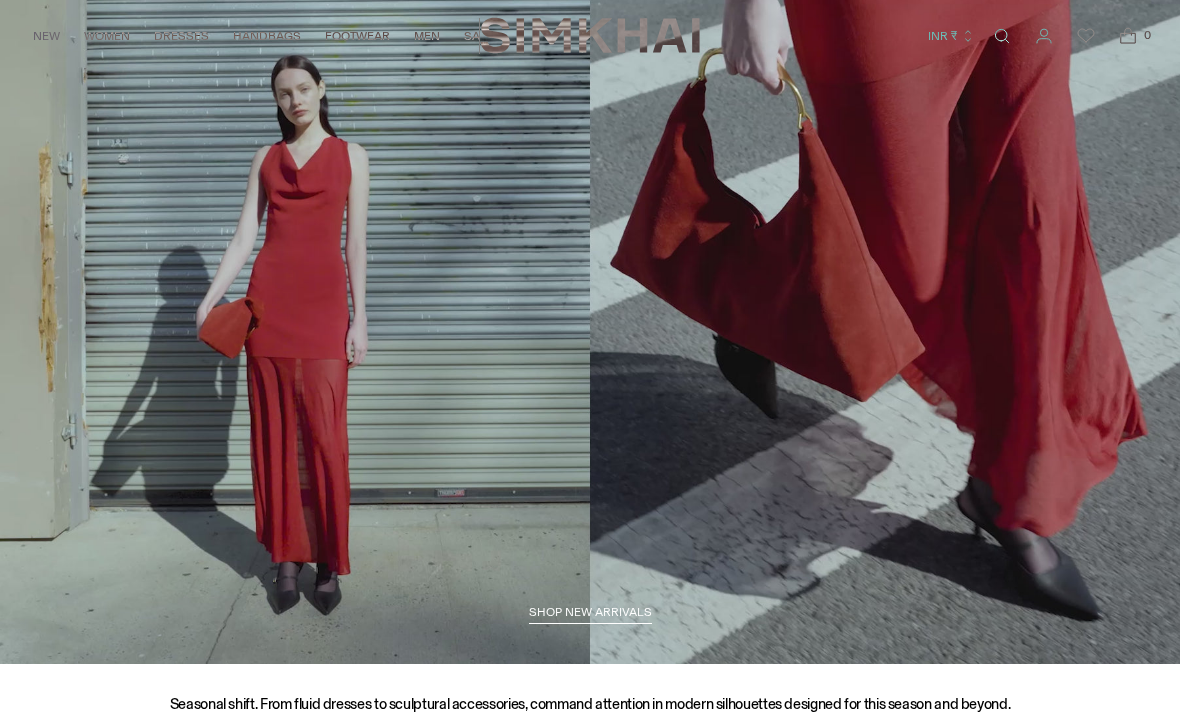 scroll, scrollTop: 0, scrollLeft: 0, axis: both 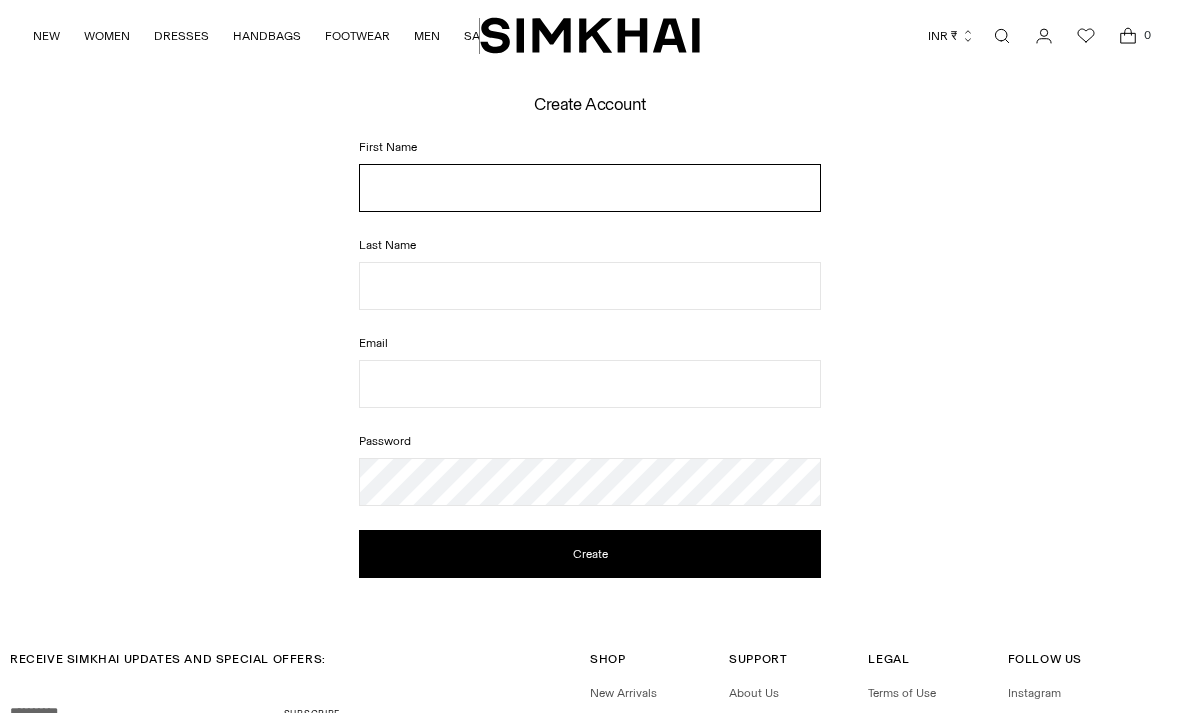 click on "First Name" at bounding box center [590, 188] 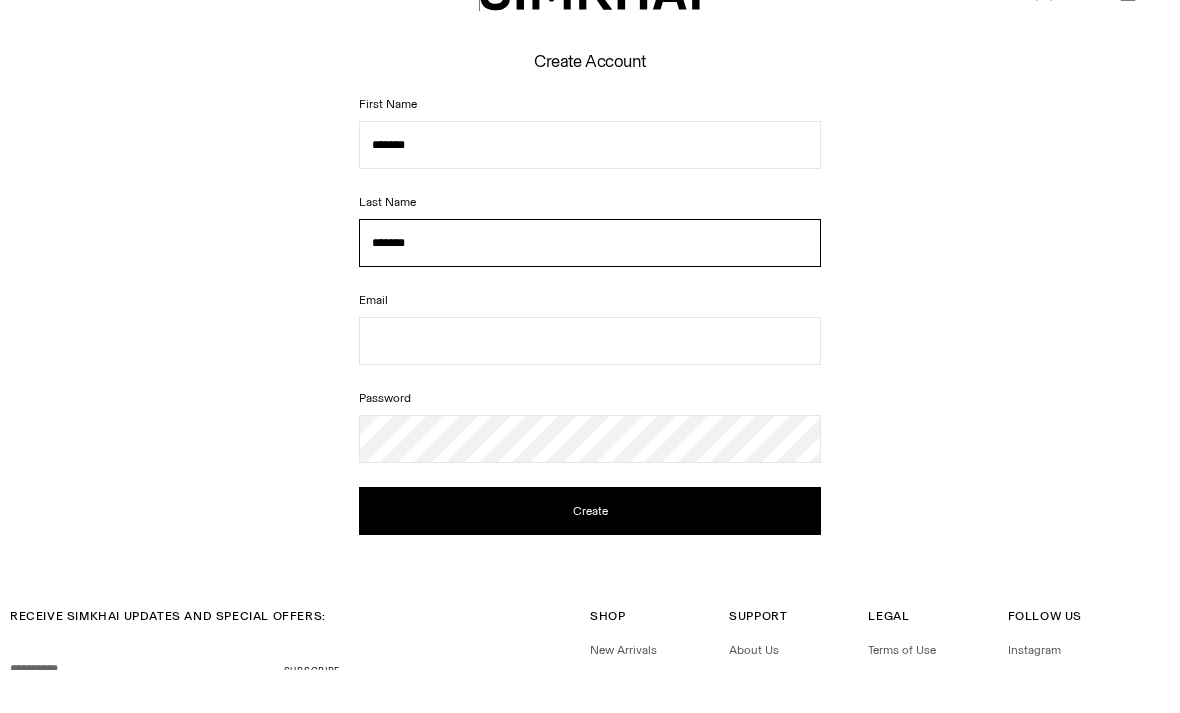 type on "******" 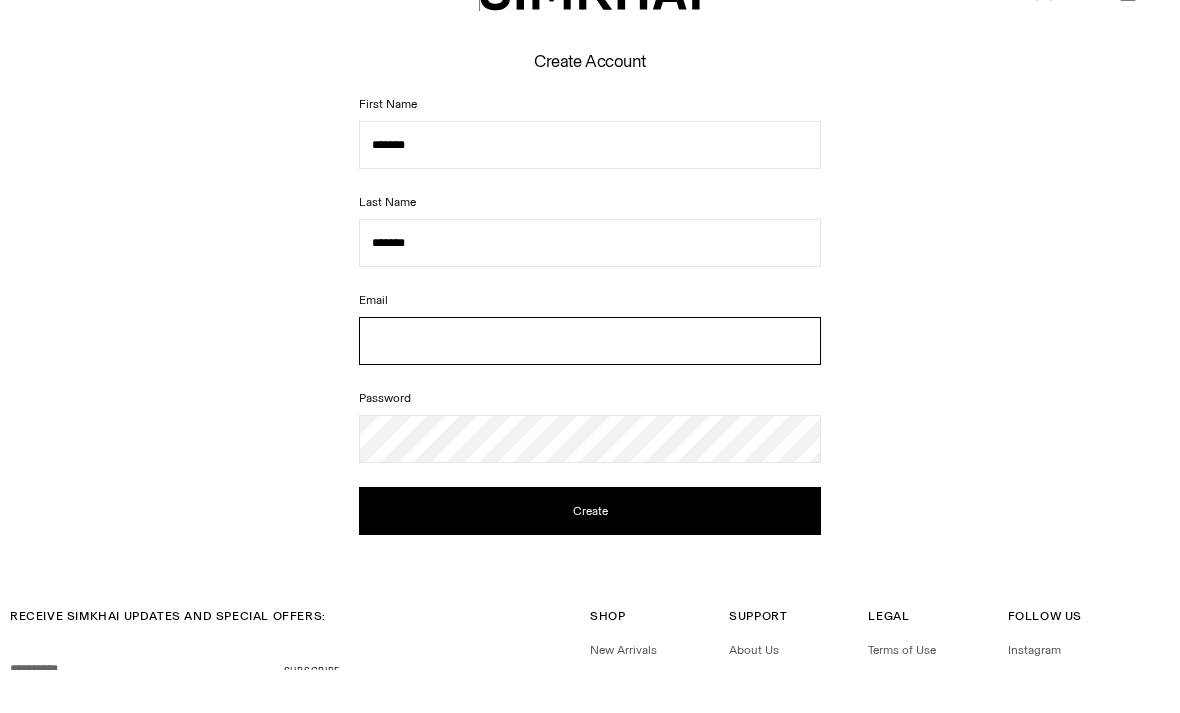 click on "Email" at bounding box center (590, 384) 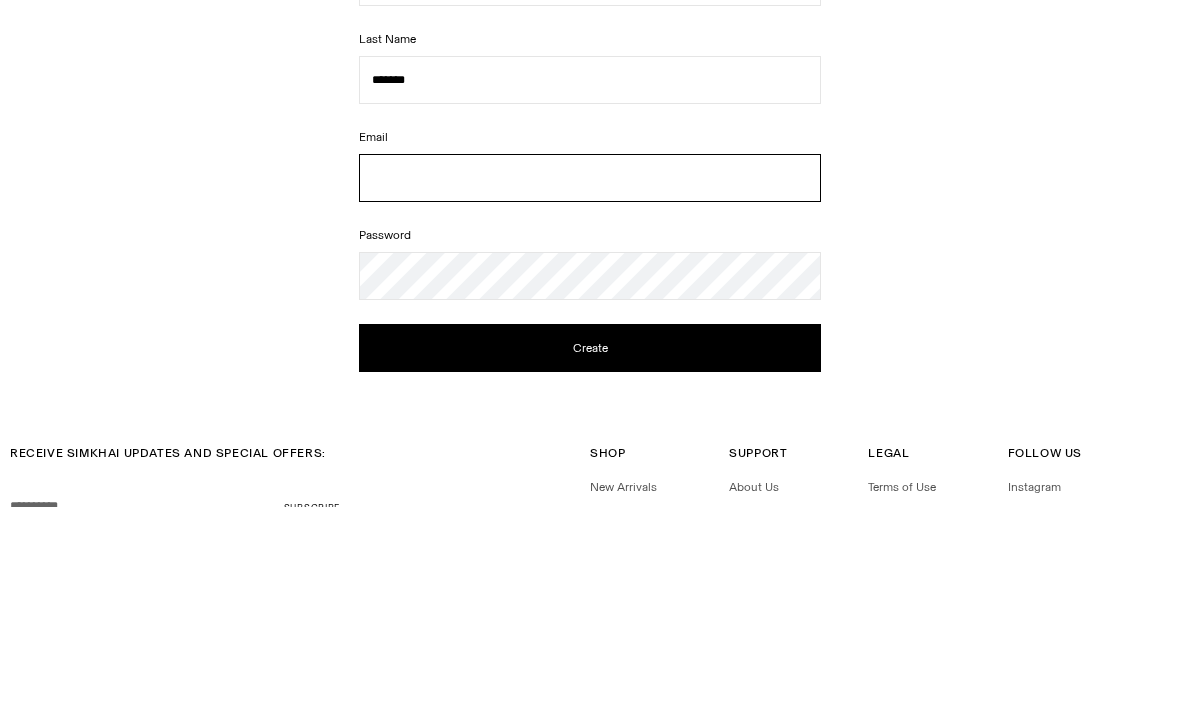 type on "**********" 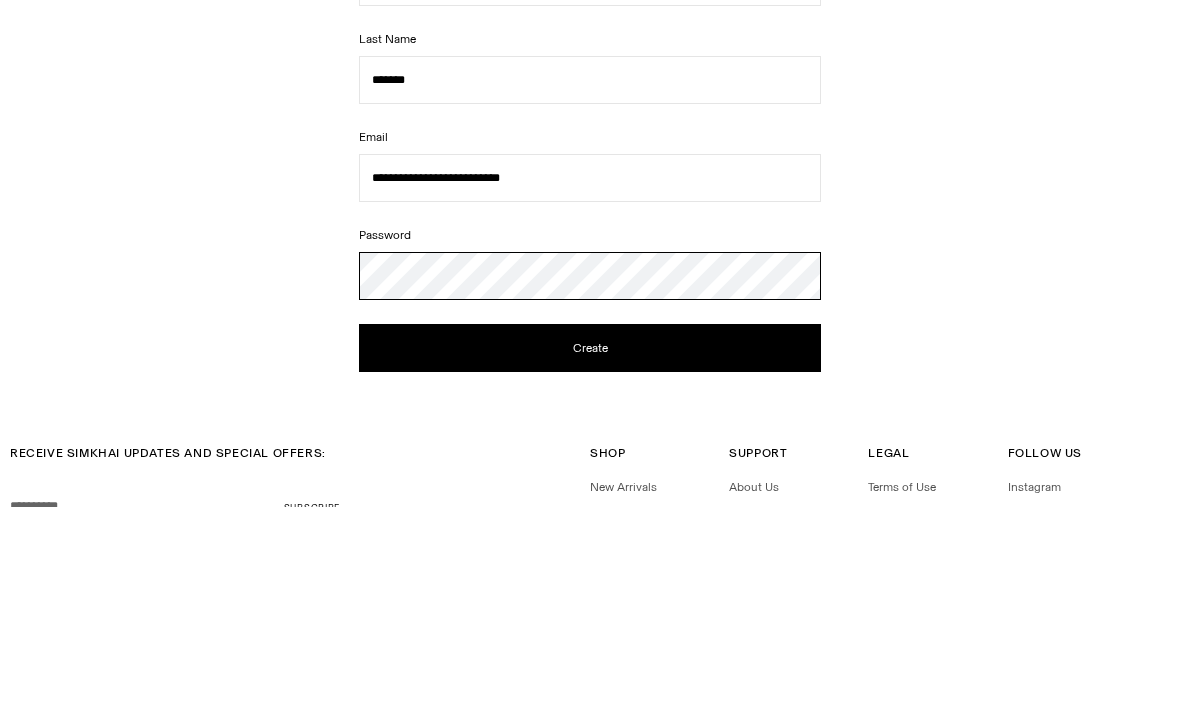 scroll, scrollTop: 206, scrollLeft: 0, axis: vertical 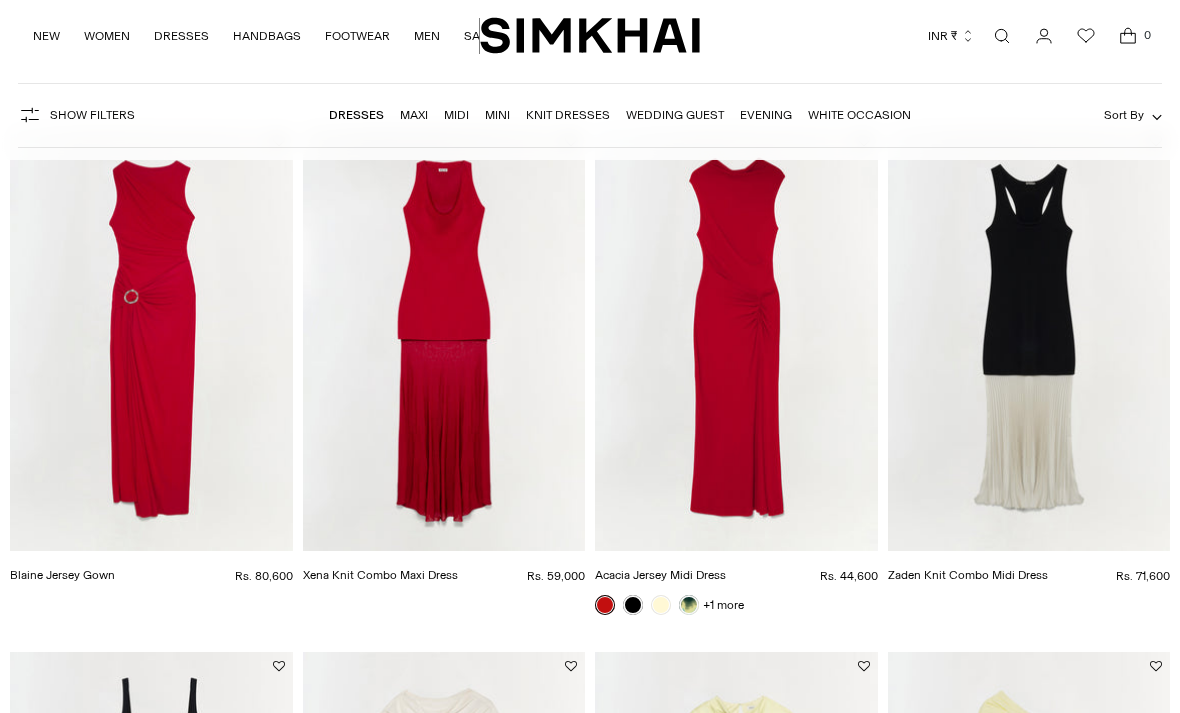 click at bounding box center (444, 339) 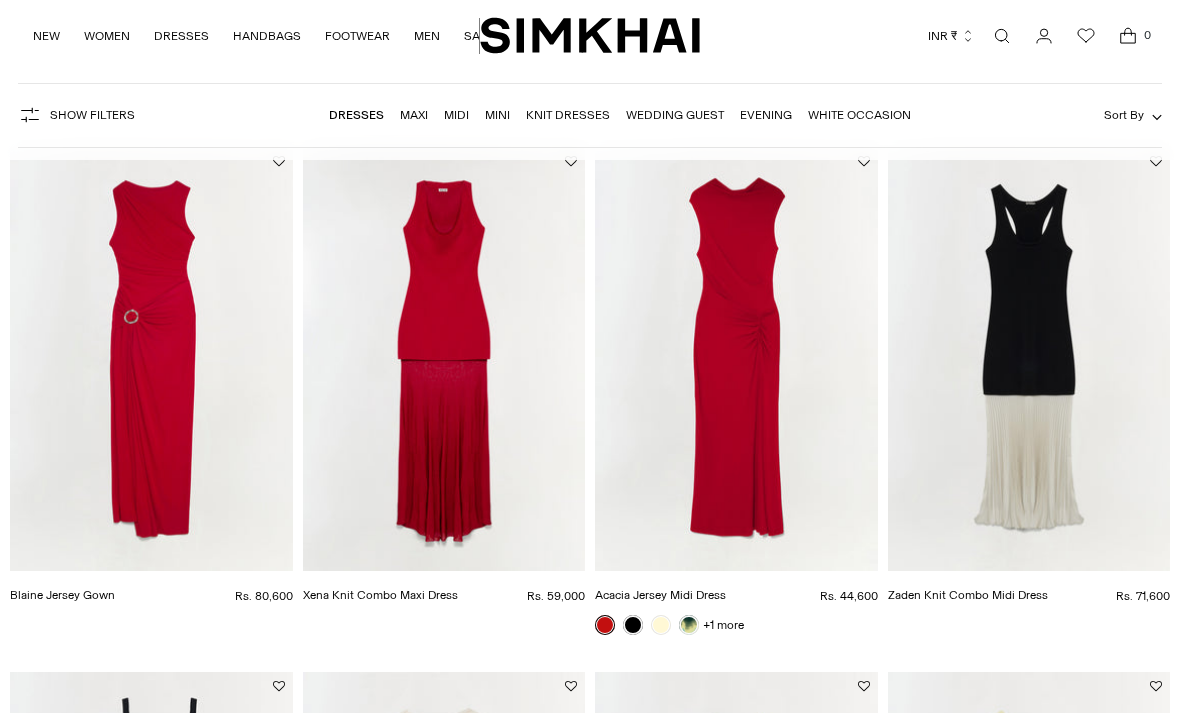 scroll, scrollTop: 106, scrollLeft: 0, axis: vertical 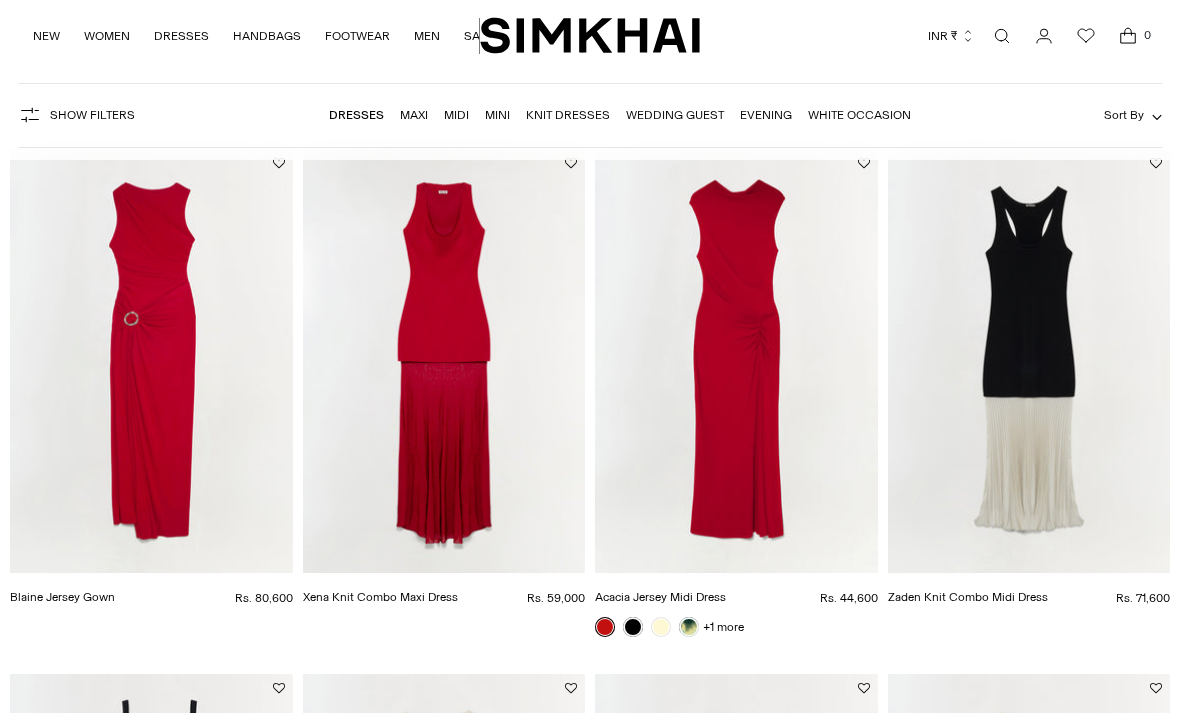 click at bounding box center [1029, 361] 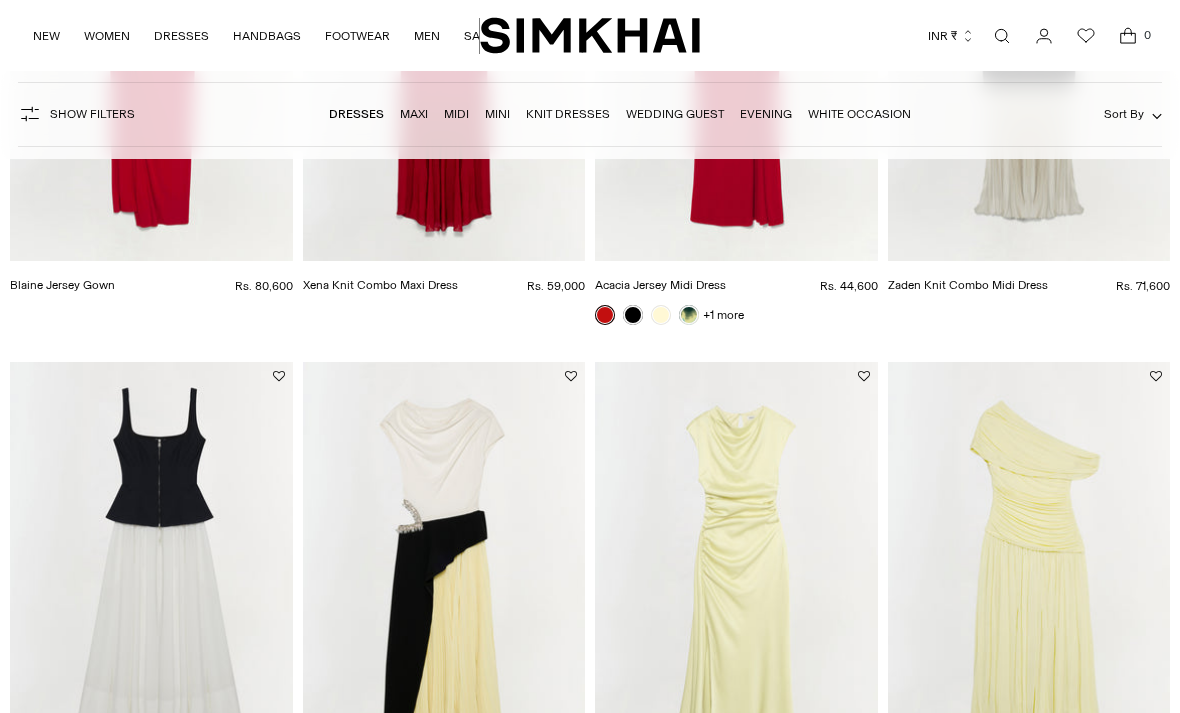 scroll, scrollTop: 423, scrollLeft: 0, axis: vertical 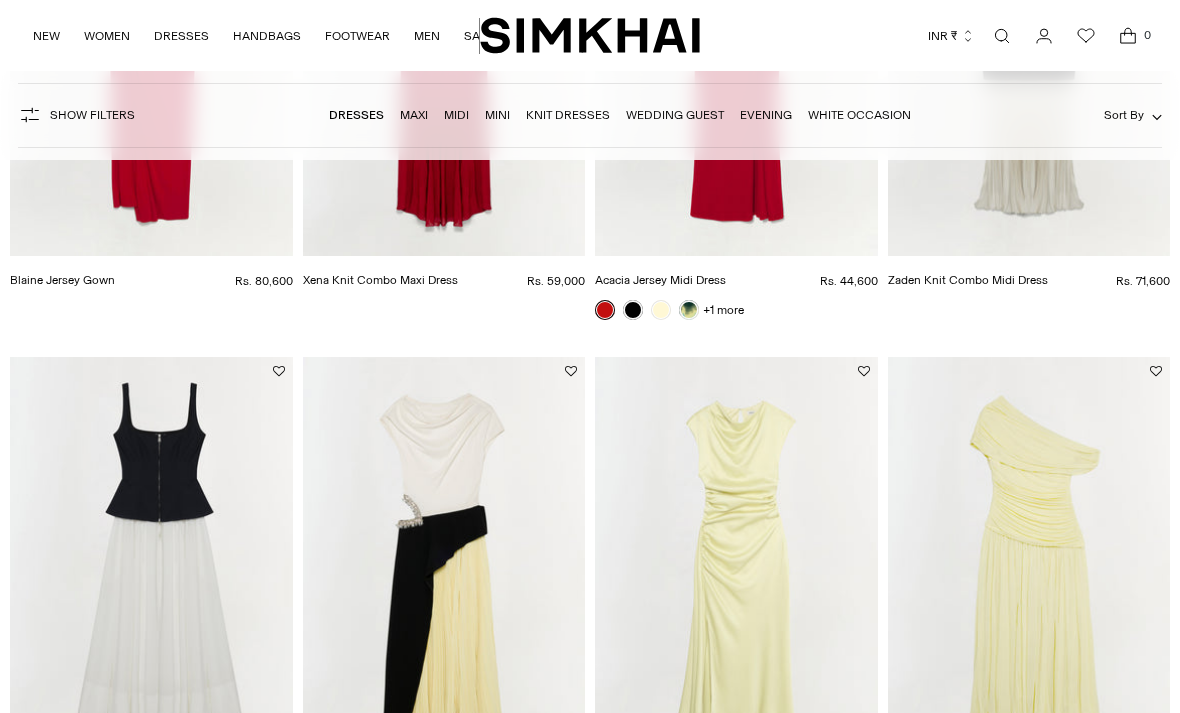 click at bounding box center (444, 569) 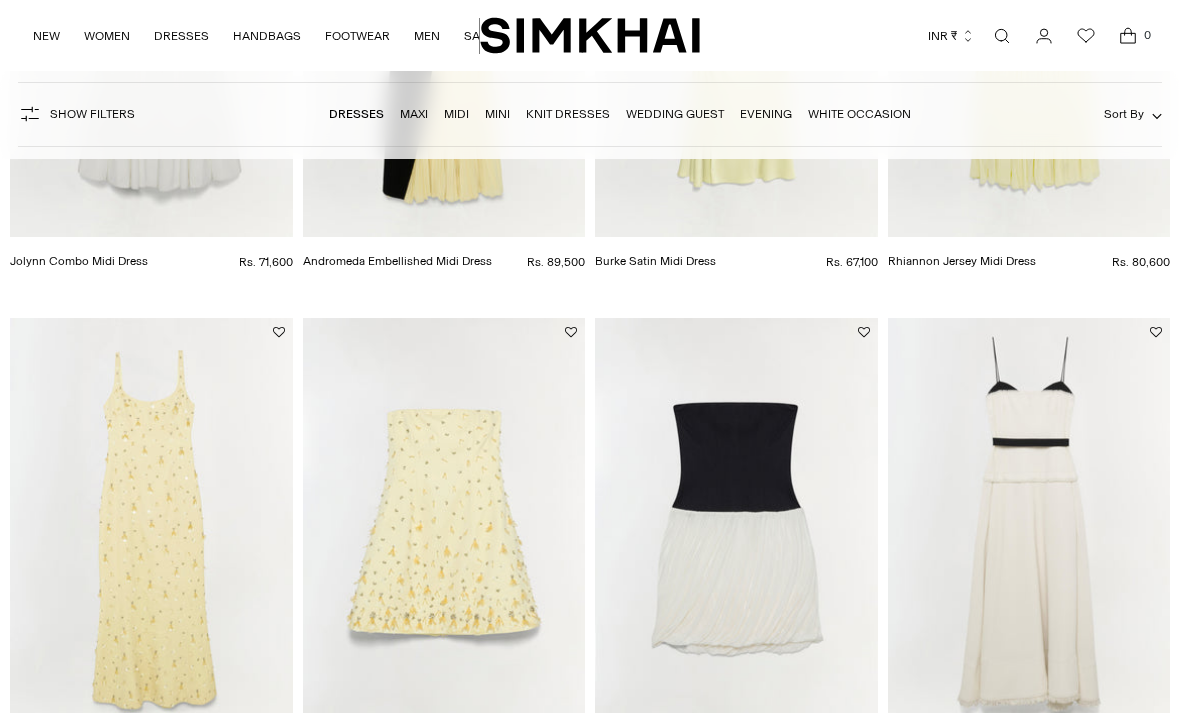scroll, scrollTop: 966, scrollLeft: 0, axis: vertical 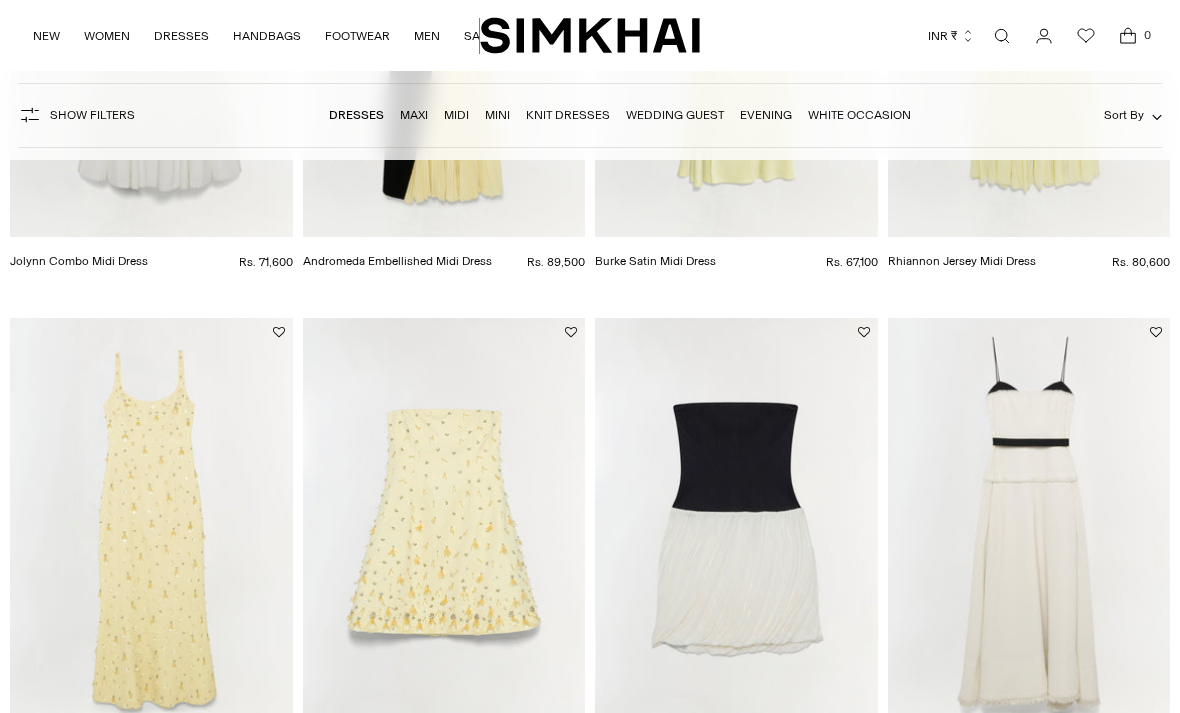 click at bounding box center (736, 530) 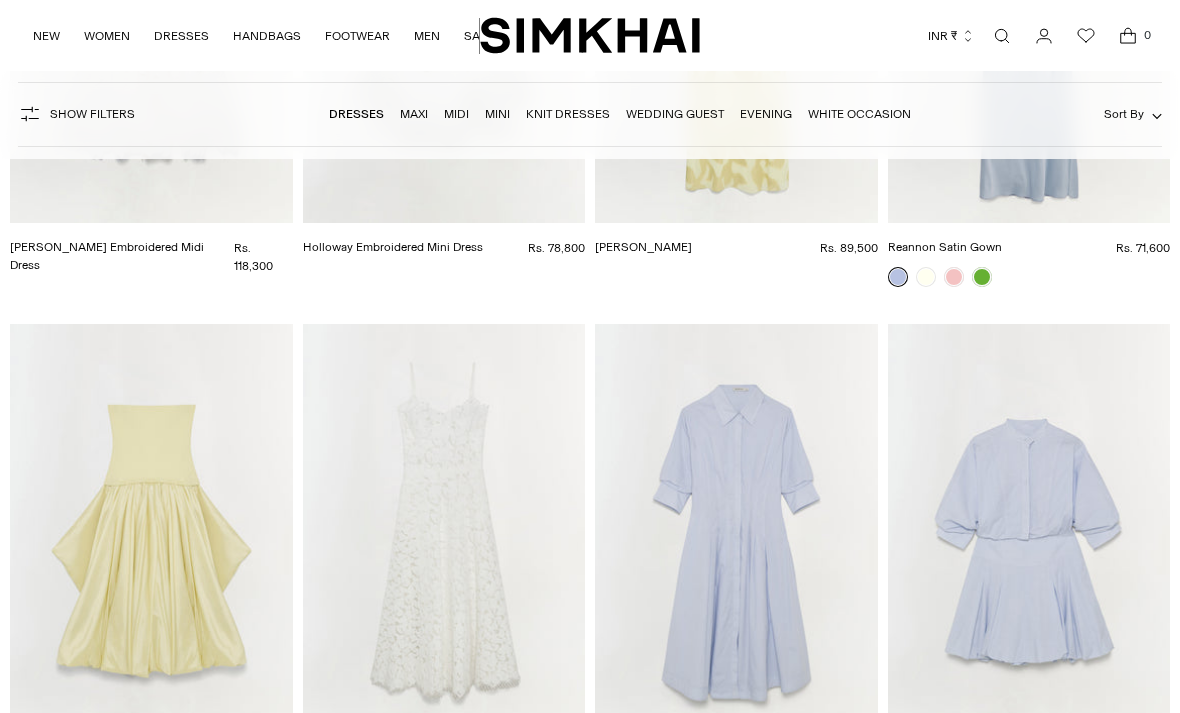 scroll, scrollTop: 3102, scrollLeft: 0, axis: vertical 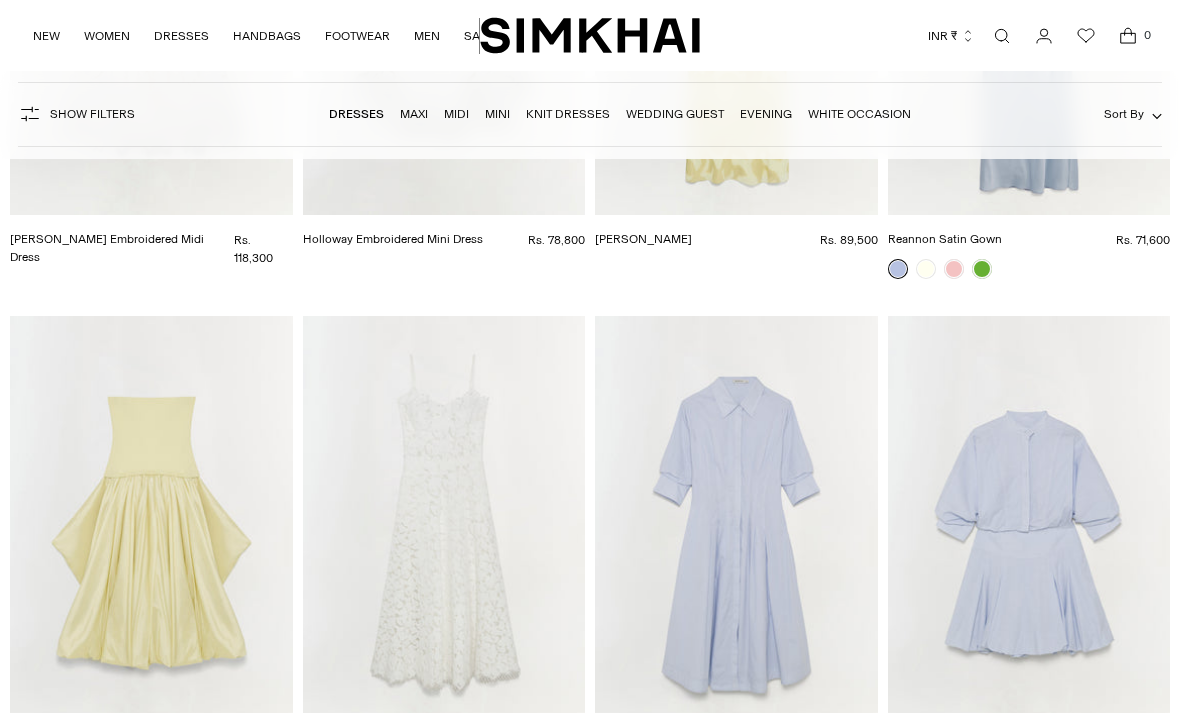 click at bounding box center [1029, 529] 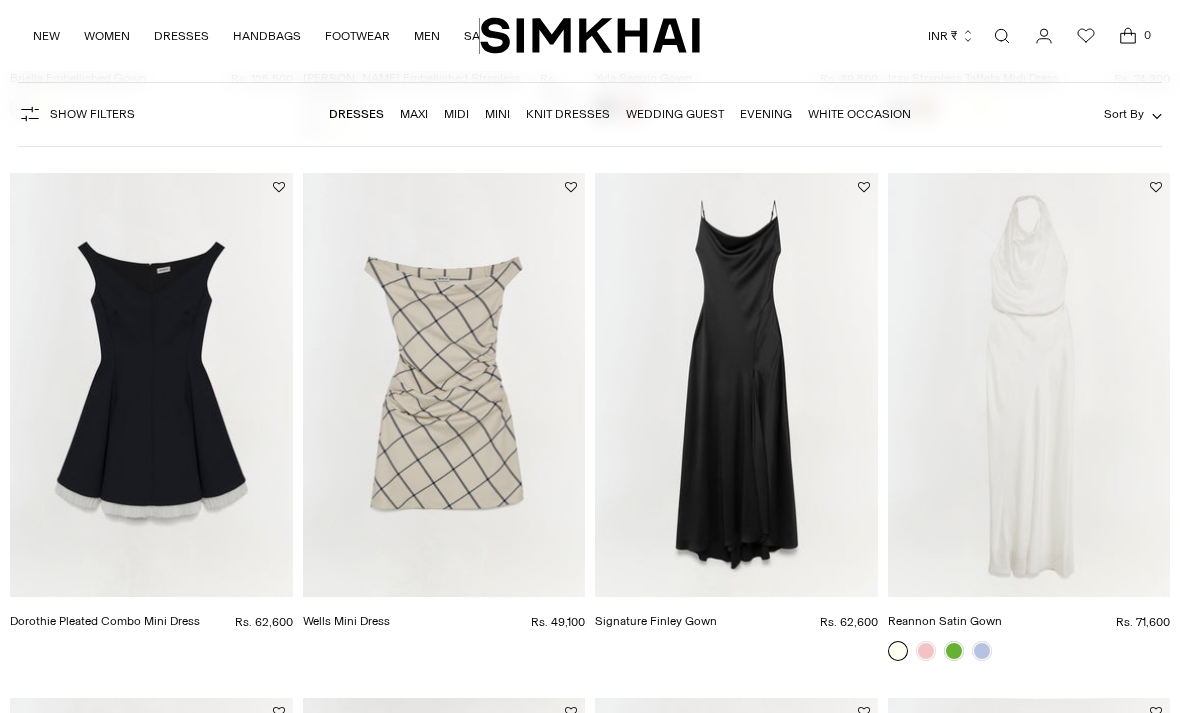 scroll, scrollTop: 2197, scrollLeft: 0, axis: vertical 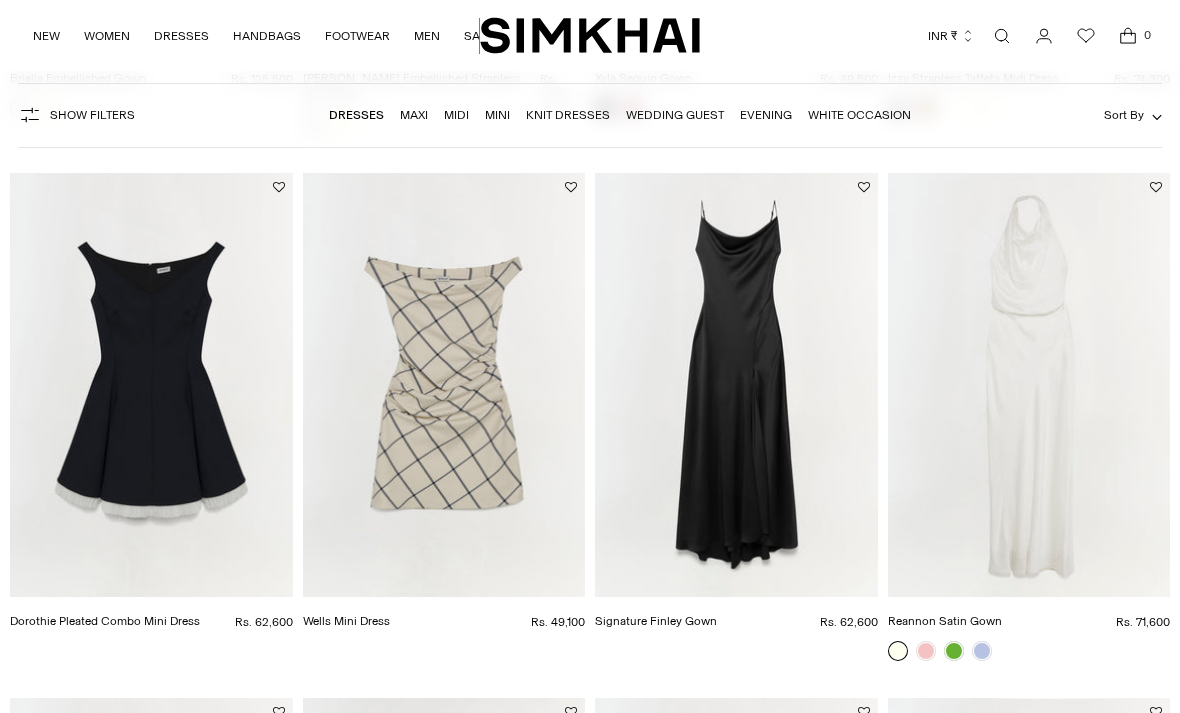 click at bounding box center [151, 385] 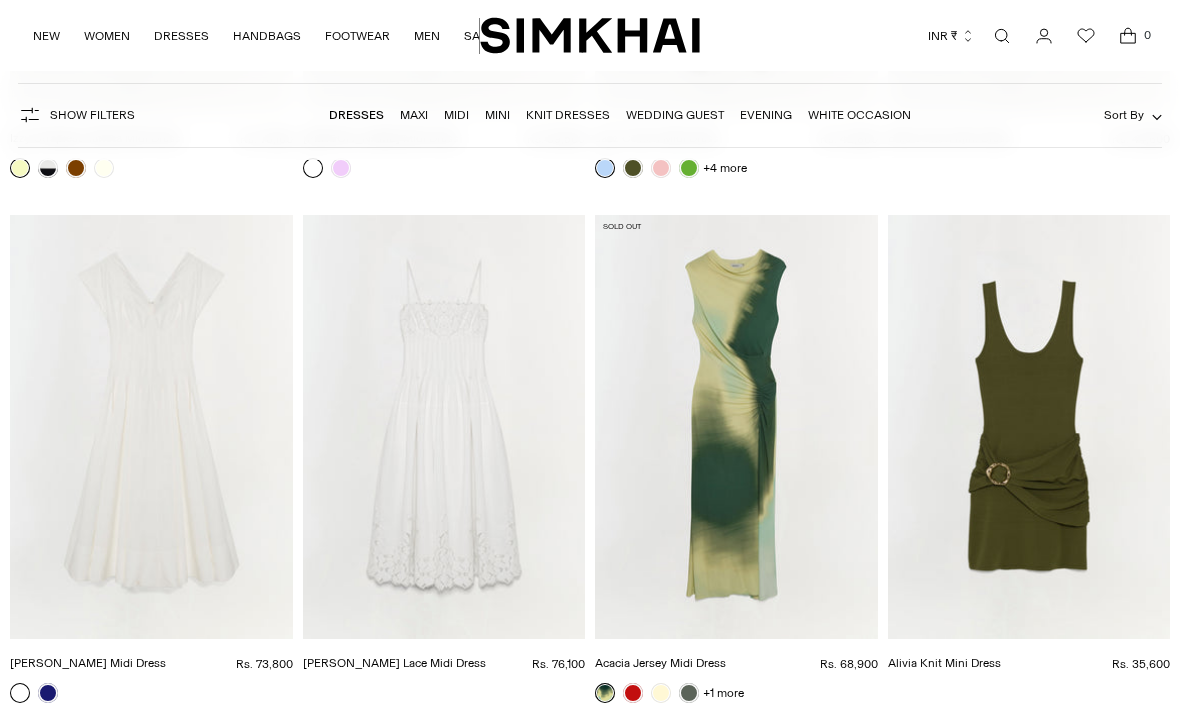 scroll, scrollTop: 3728, scrollLeft: 0, axis: vertical 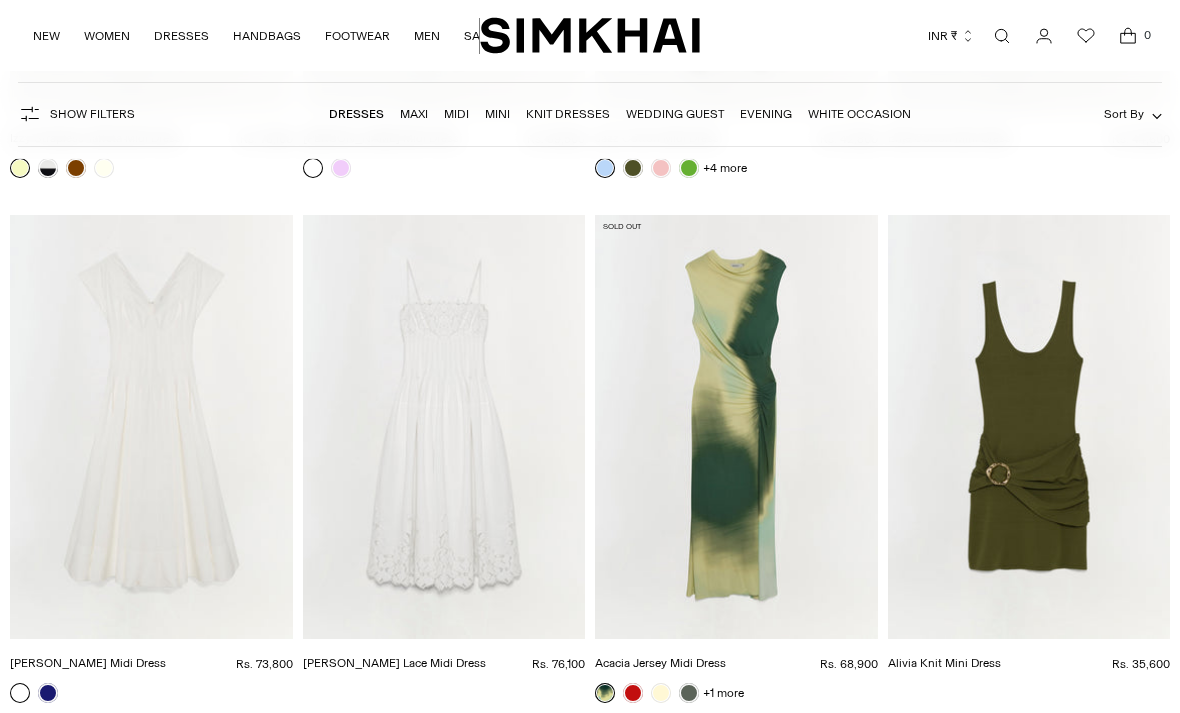 click at bounding box center [1029, 428] 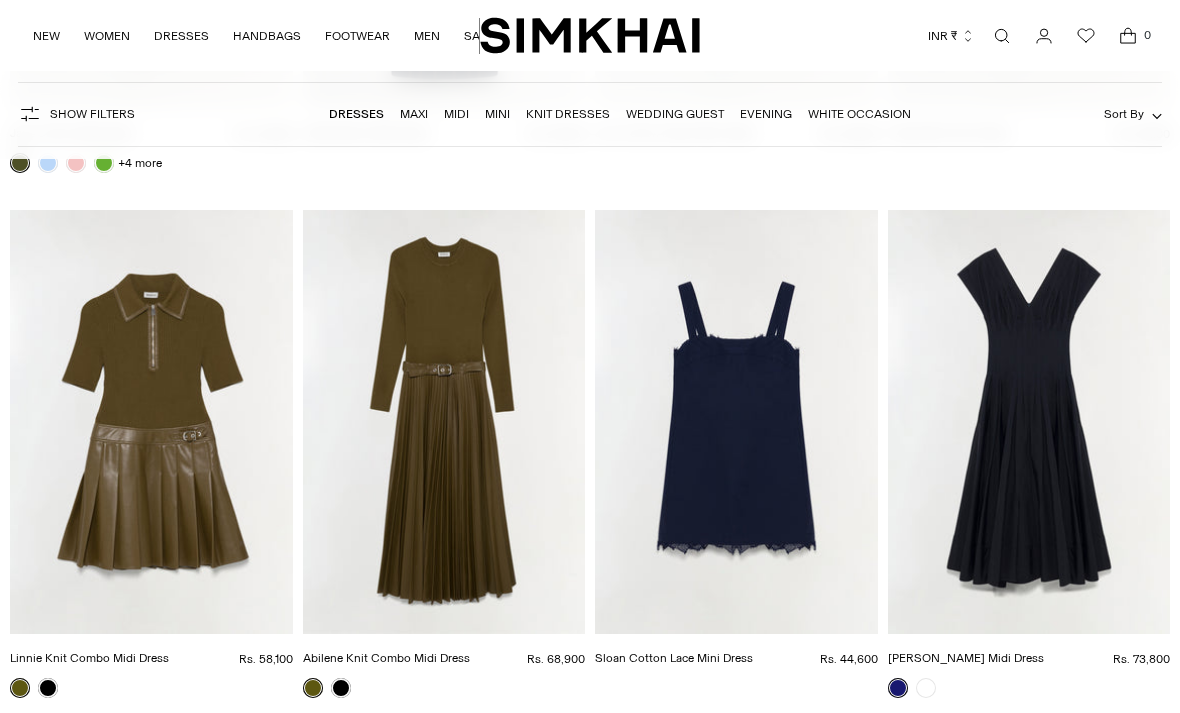 scroll, scrollTop: 5306, scrollLeft: 0, axis: vertical 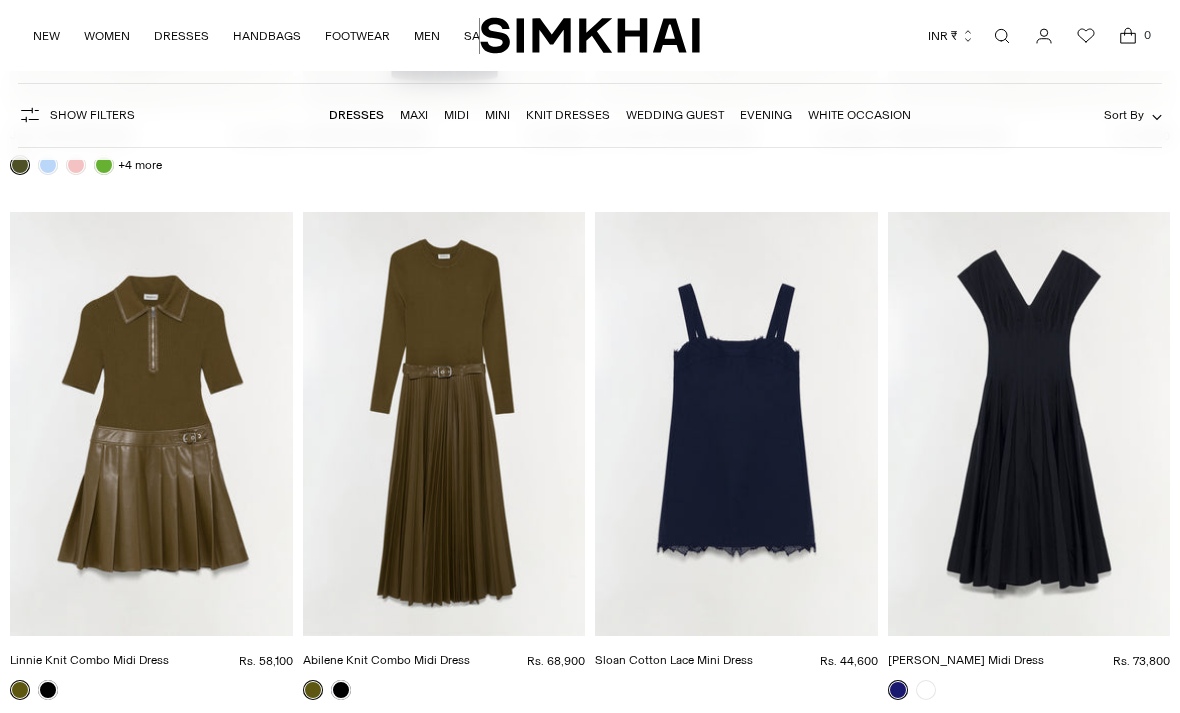 click at bounding box center (151, 424) 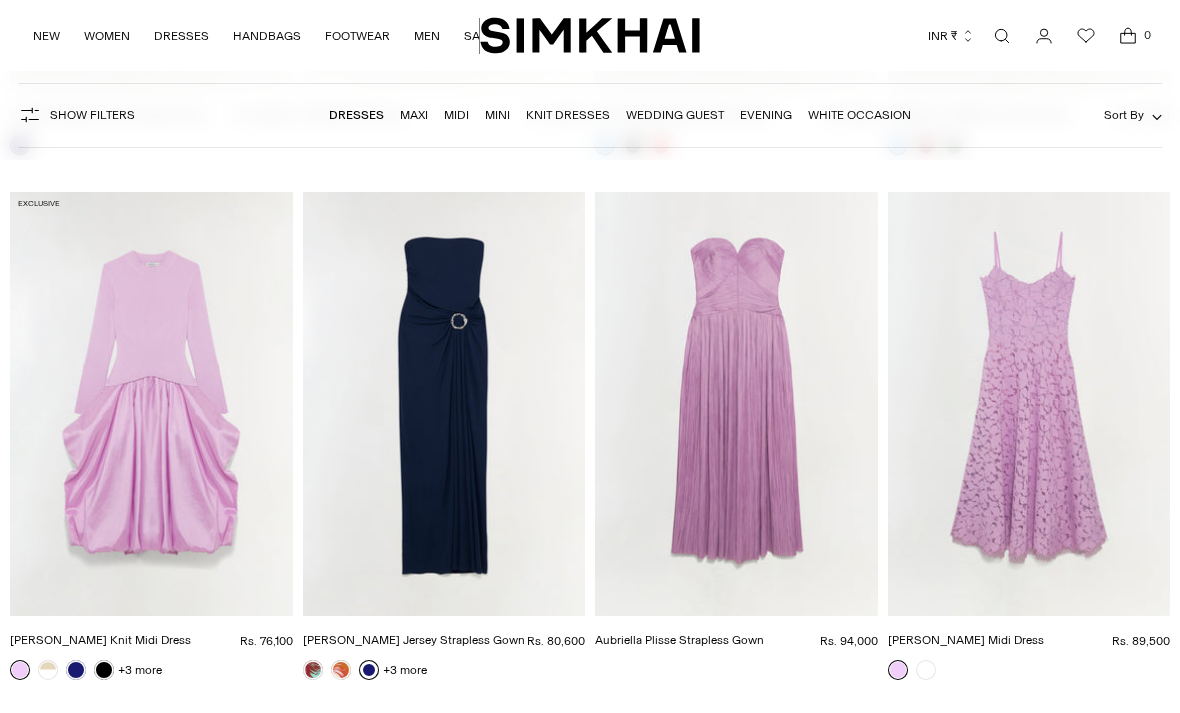 scroll, scrollTop: 6379, scrollLeft: 0, axis: vertical 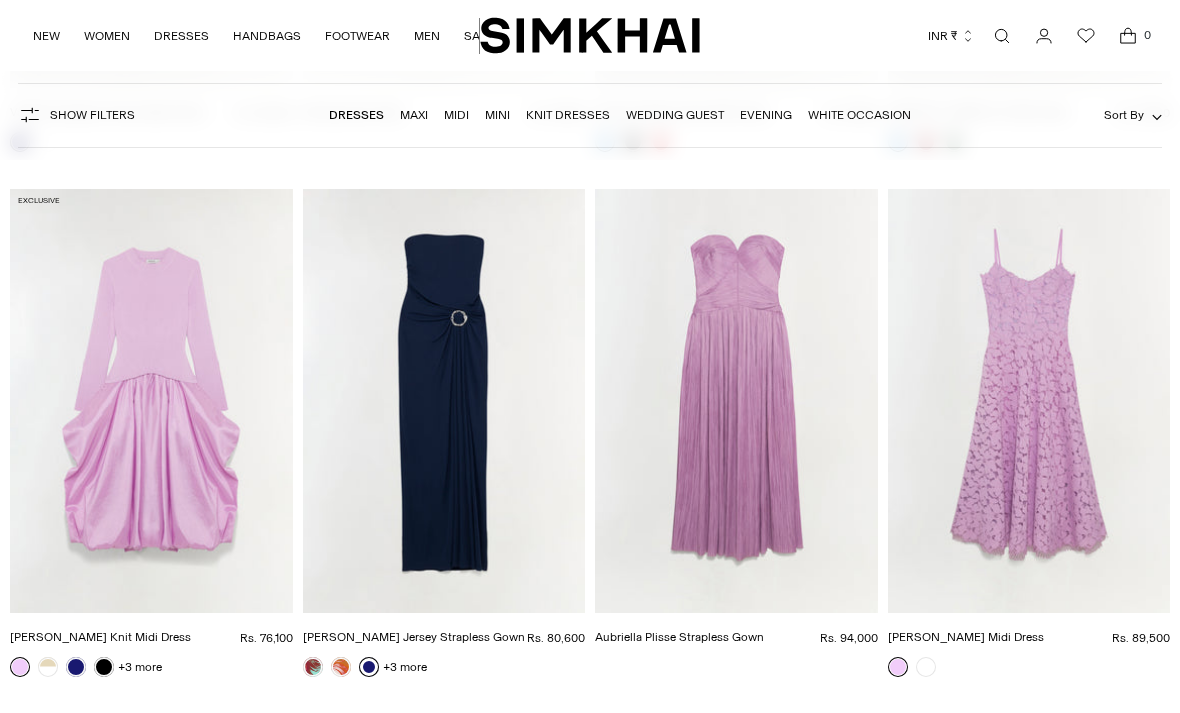 click at bounding box center [444, 401] 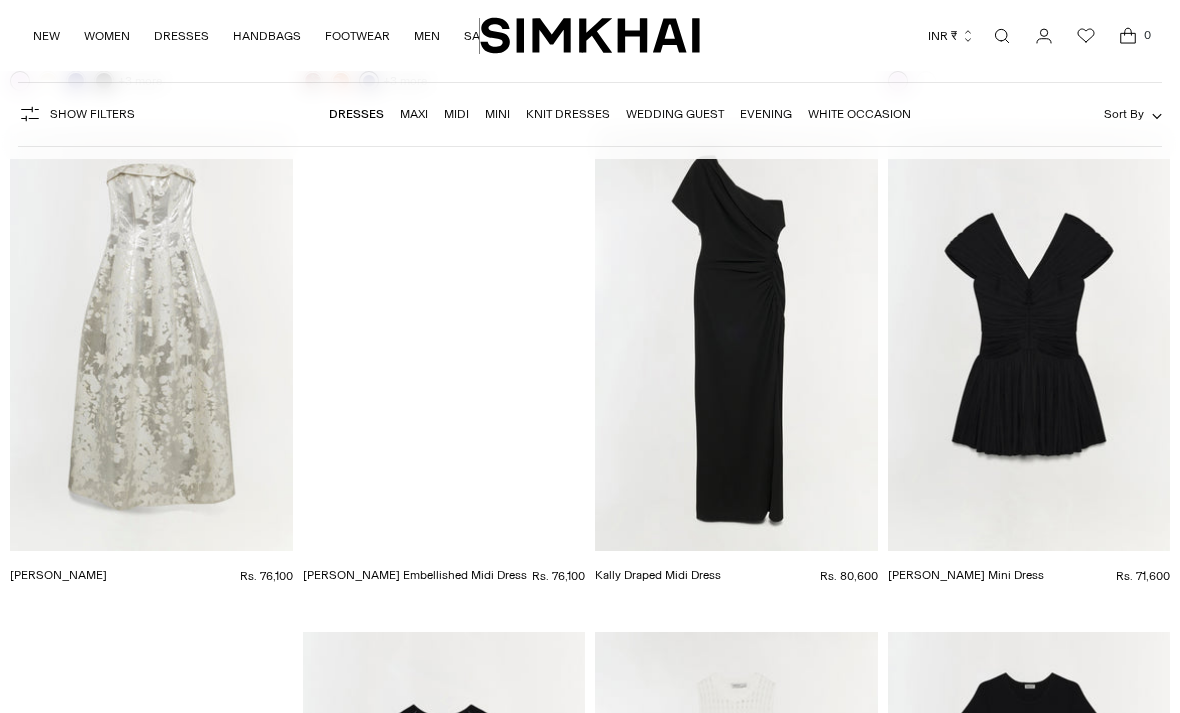scroll, scrollTop: 6958, scrollLeft: 0, axis: vertical 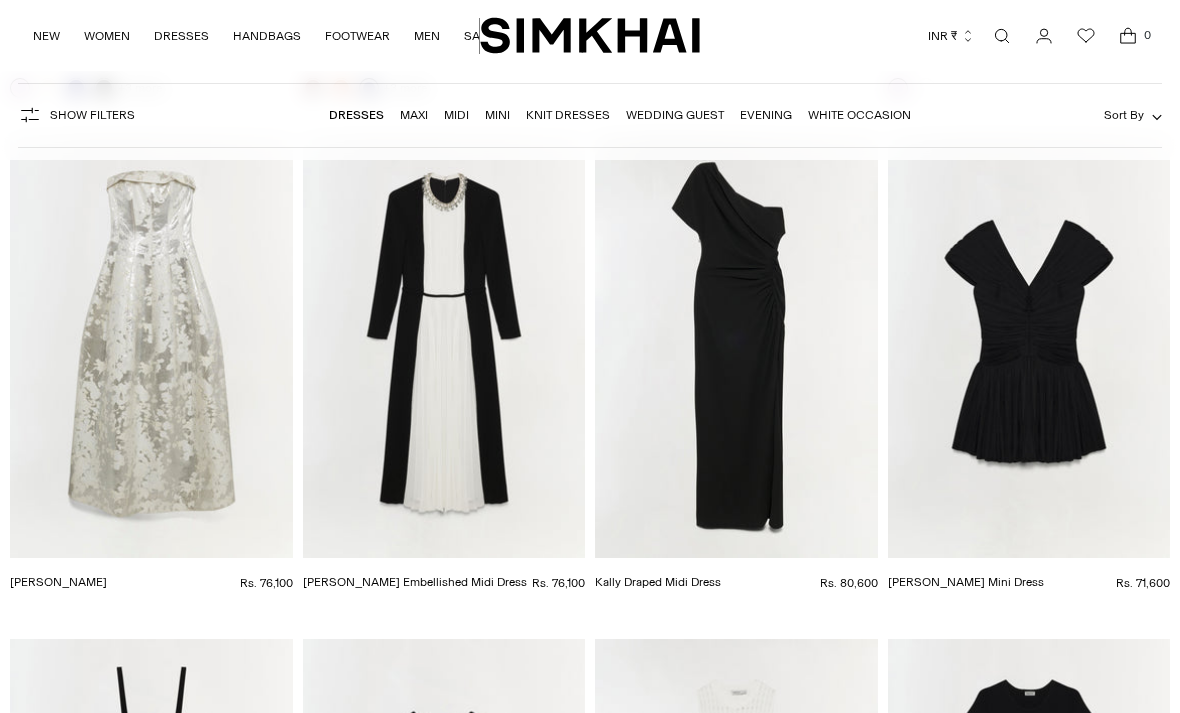 click at bounding box center [1029, 347] 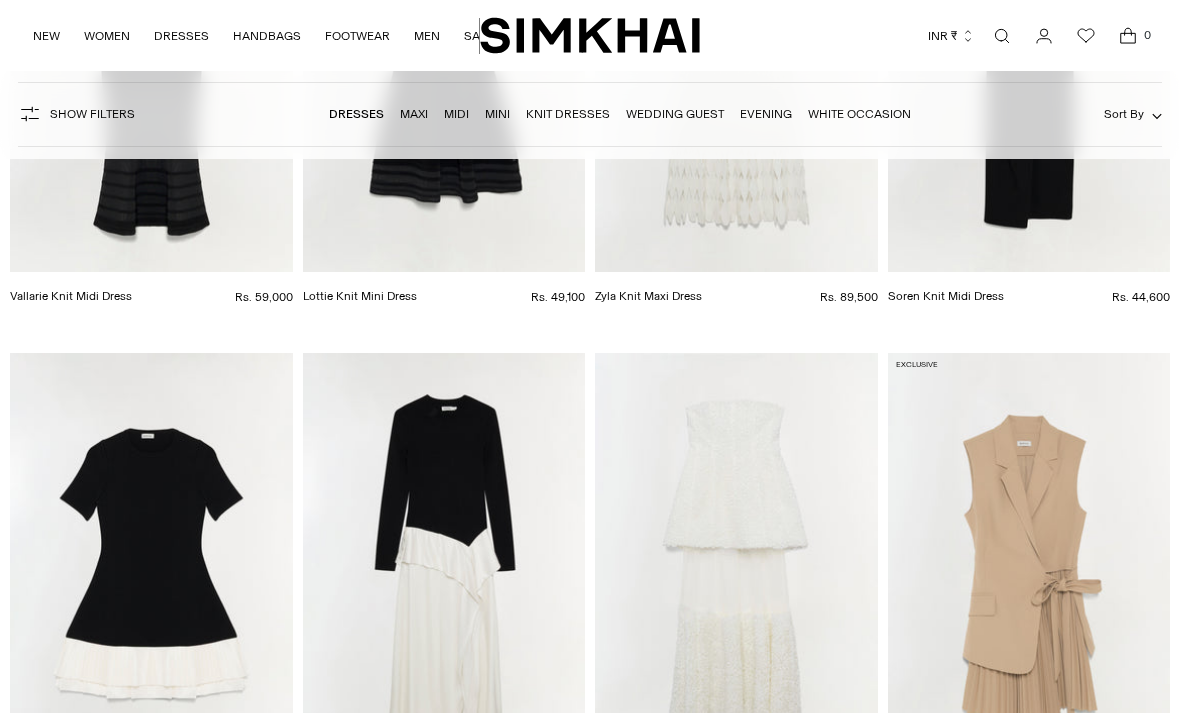 scroll, scrollTop: 7749, scrollLeft: 0, axis: vertical 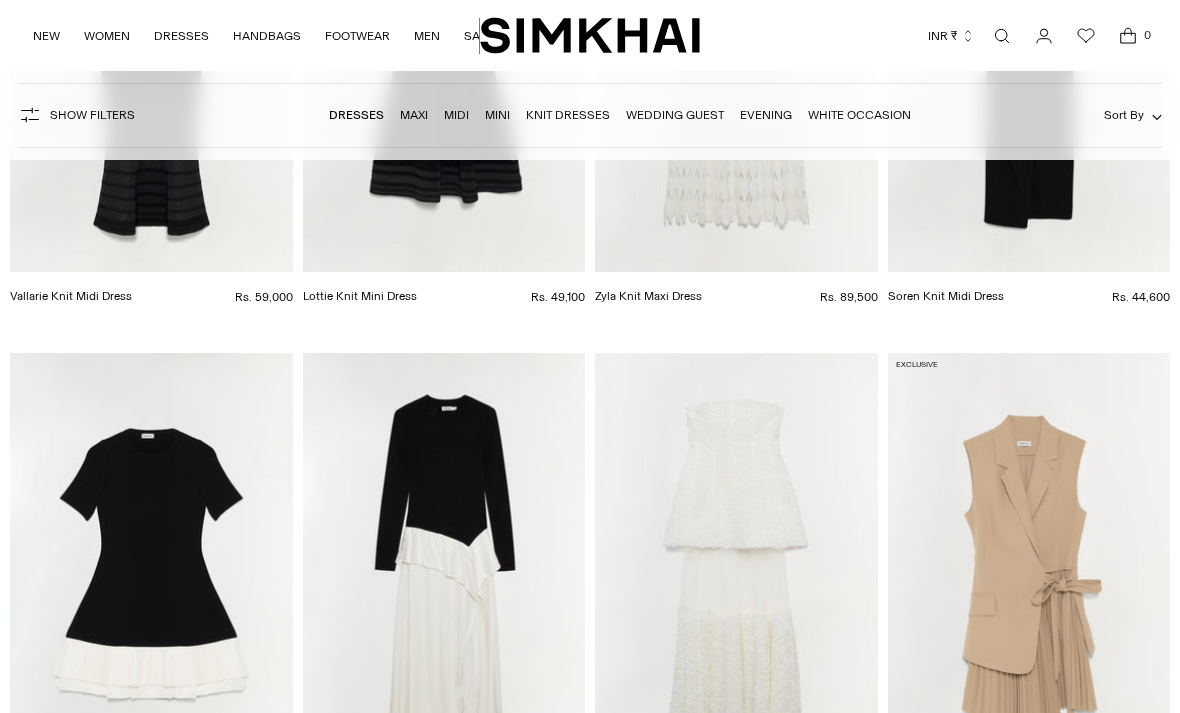 click at bounding box center [736, 565] 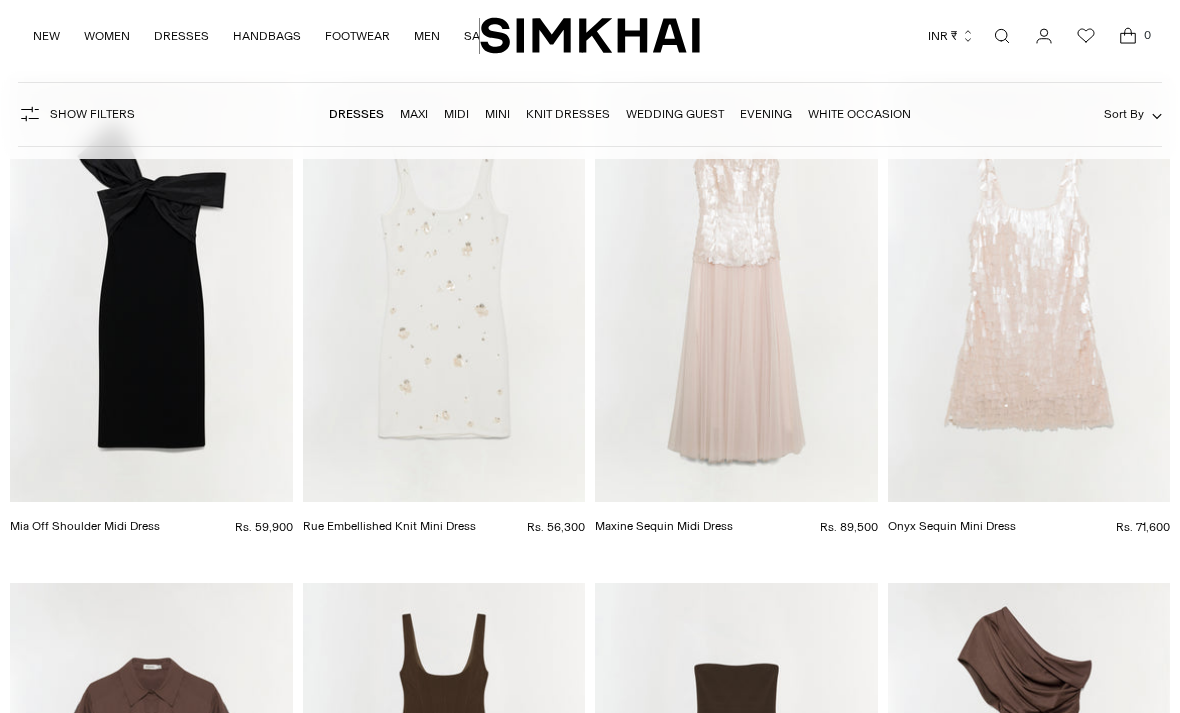 scroll, scrollTop: 8471, scrollLeft: 0, axis: vertical 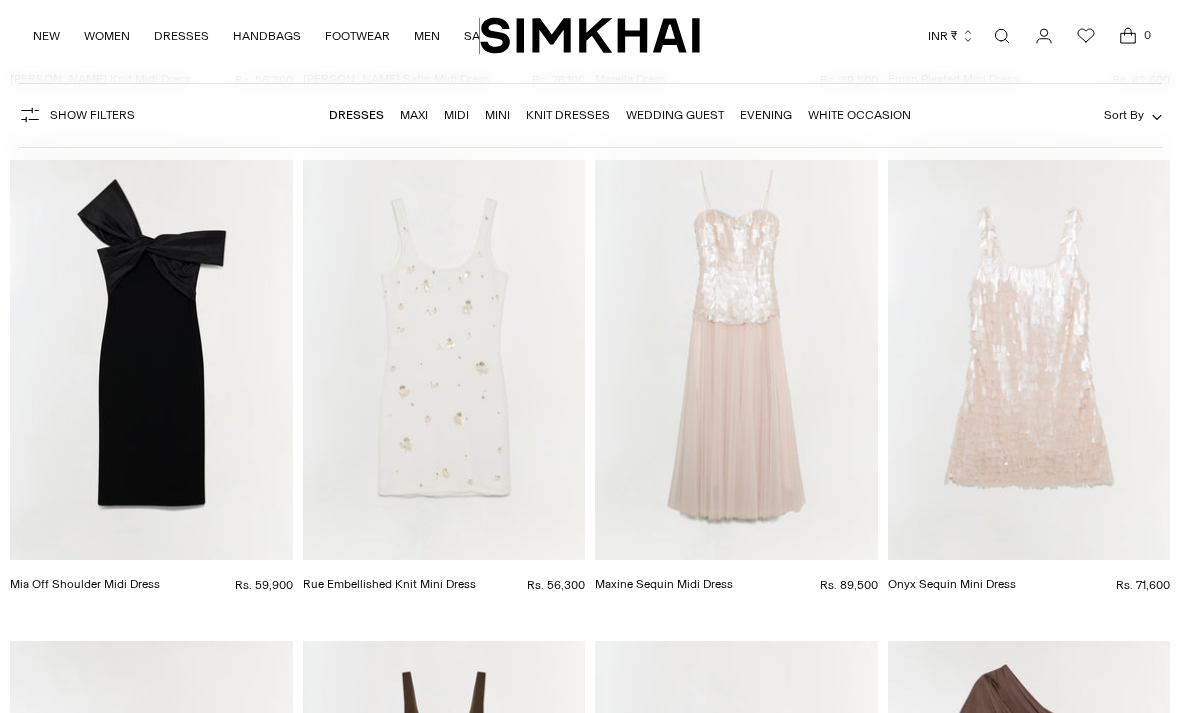 click at bounding box center [736, 348] 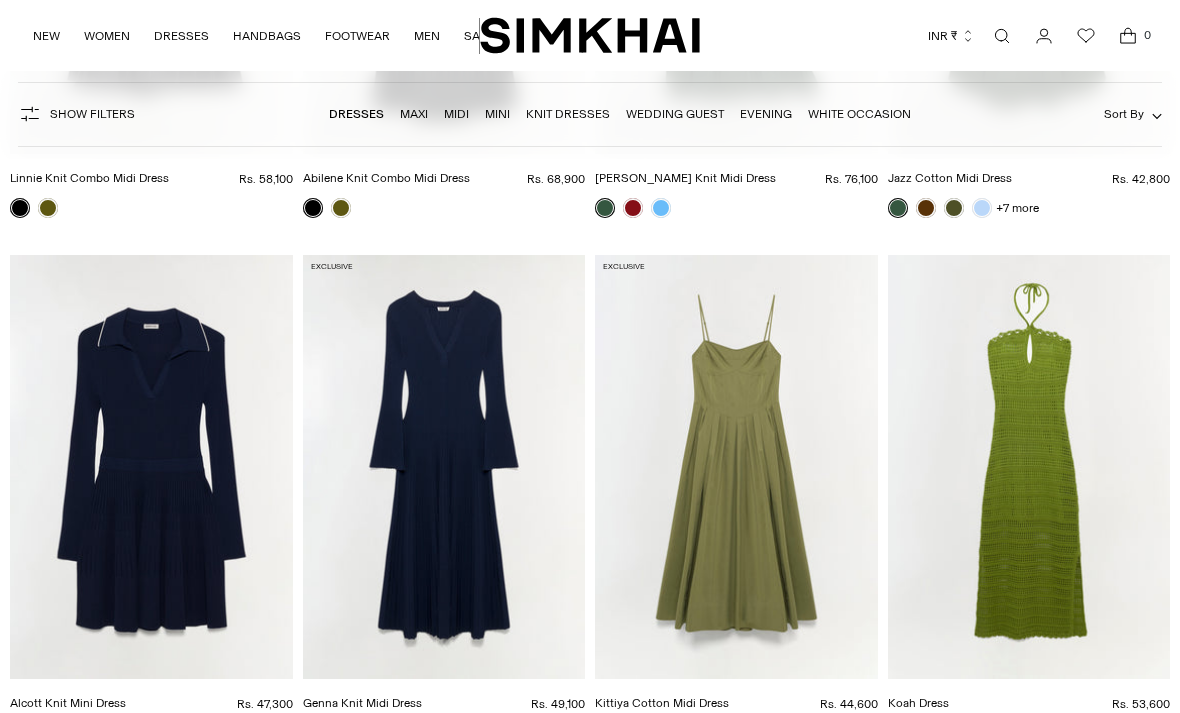 scroll, scrollTop: 10432, scrollLeft: 0, axis: vertical 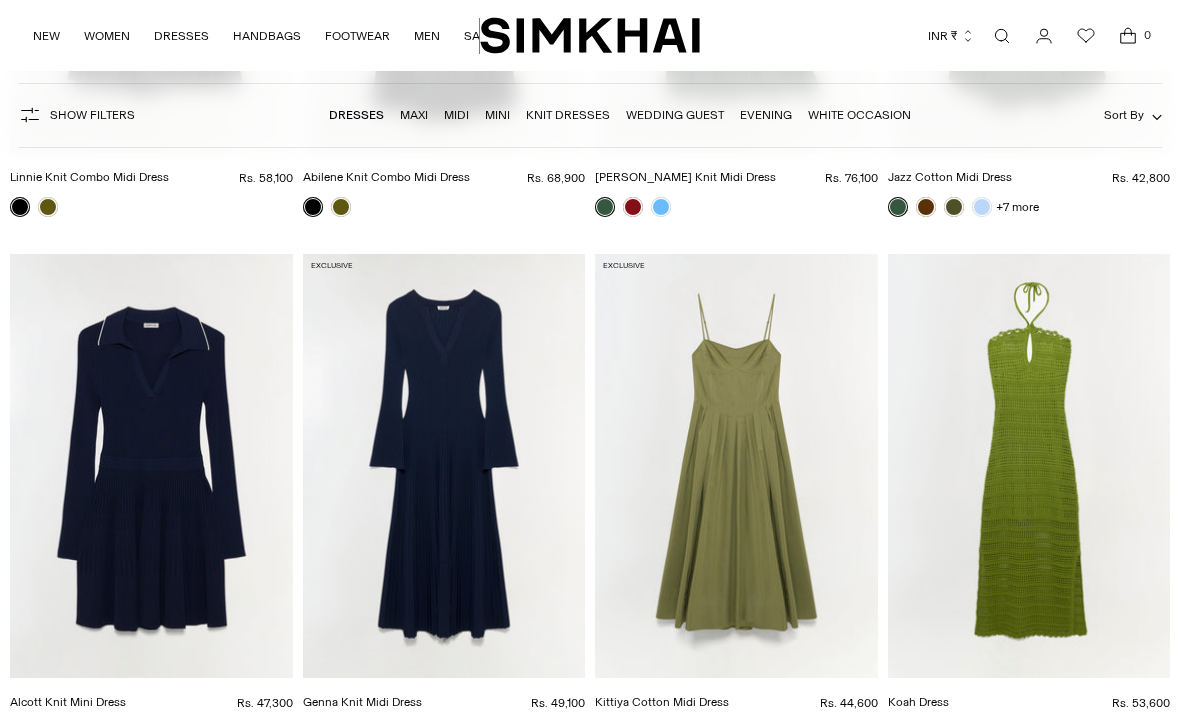 click at bounding box center [151, 466] 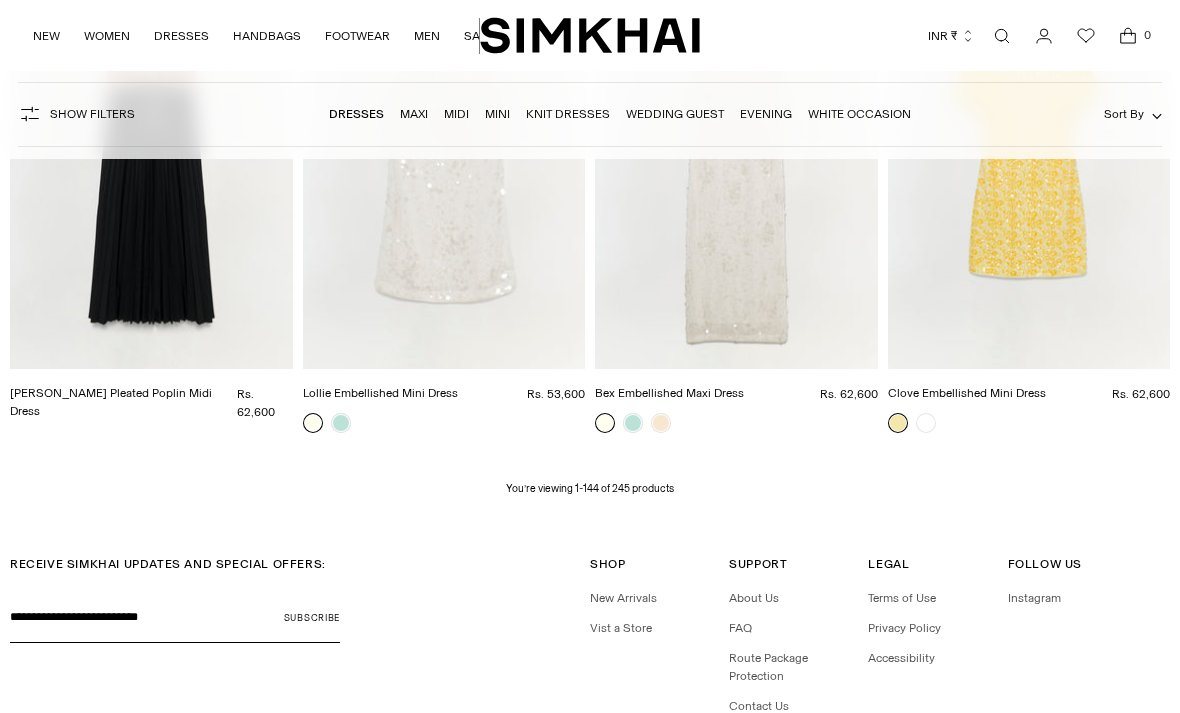 scroll, scrollTop: 18643, scrollLeft: 0, axis: vertical 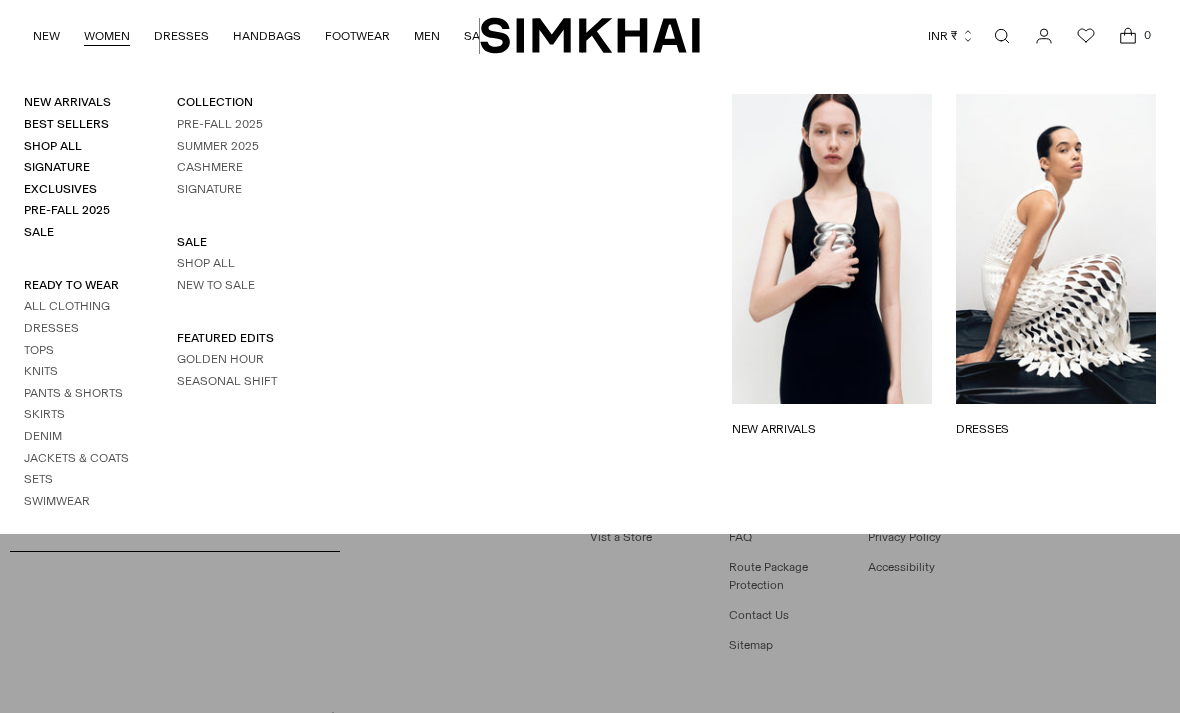 click on "Tops" at bounding box center [39, 350] 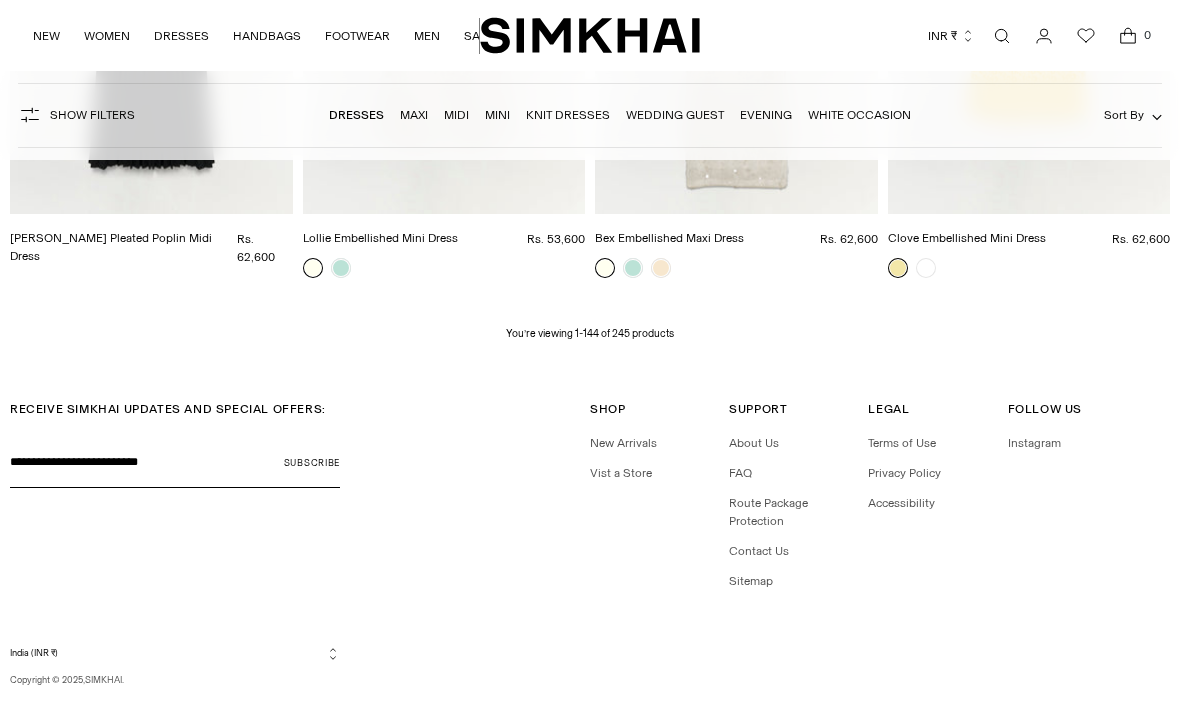click on "**********" at bounding box center [590, 543] 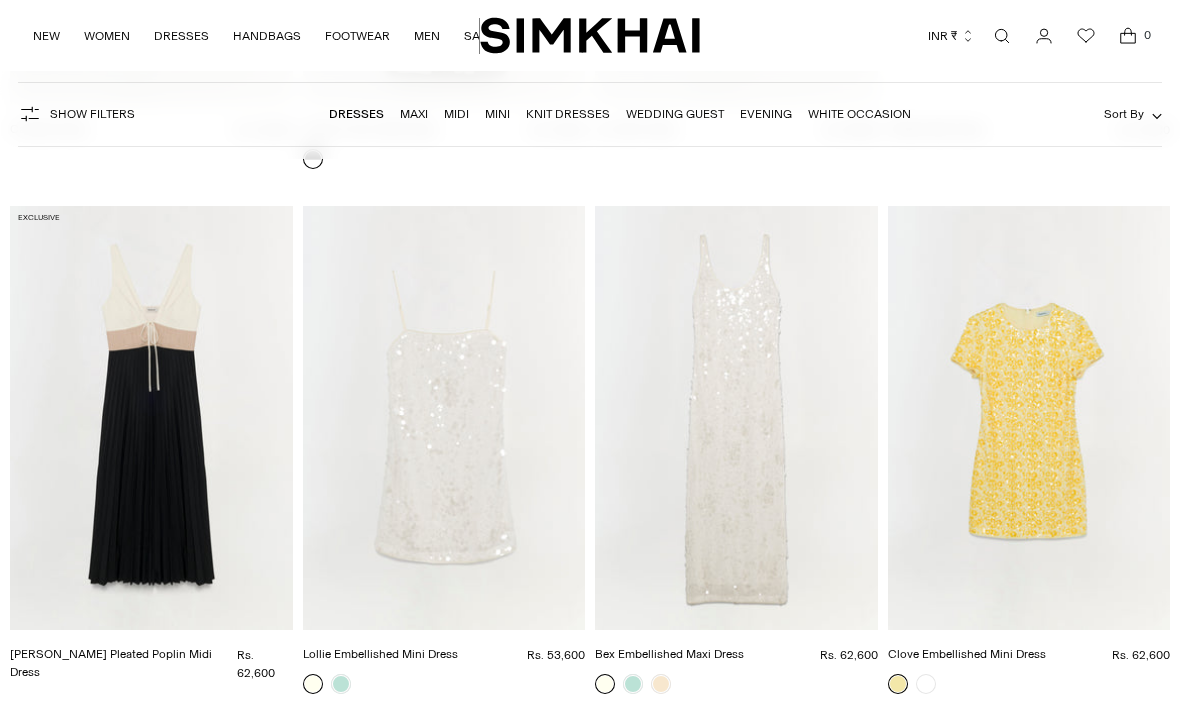 scroll, scrollTop: 18291, scrollLeft: 0, axis: vertical 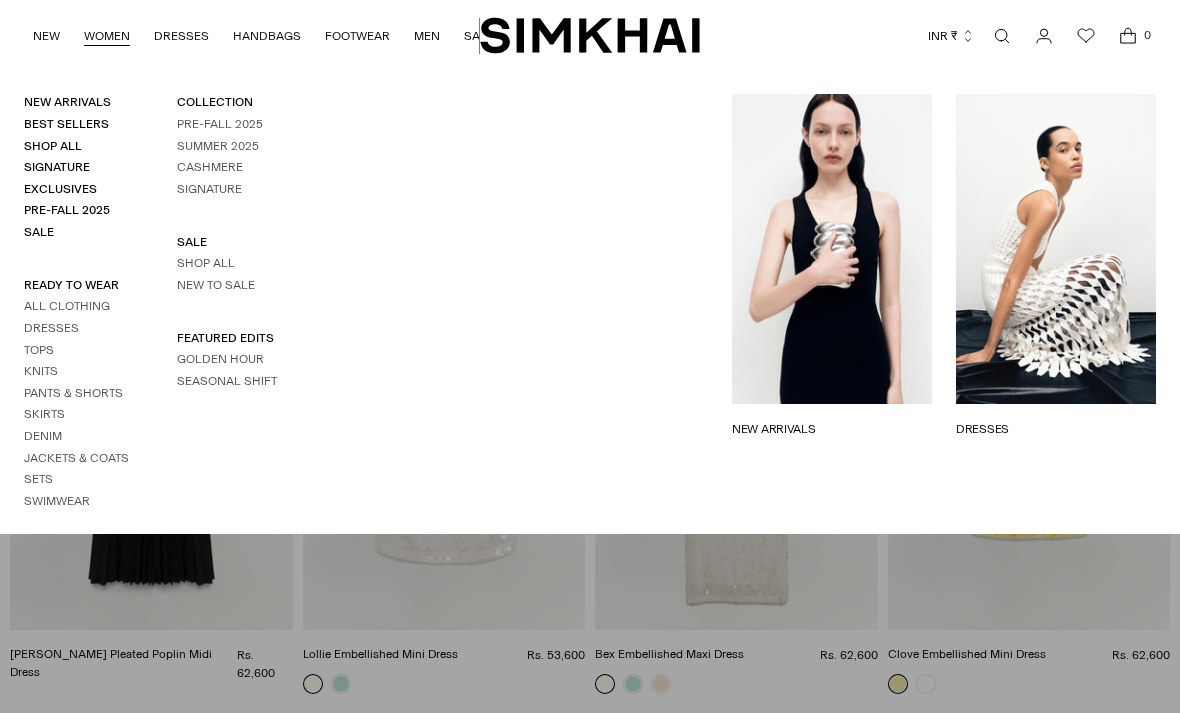 click on "Tops" at bounding box center [39, 350] 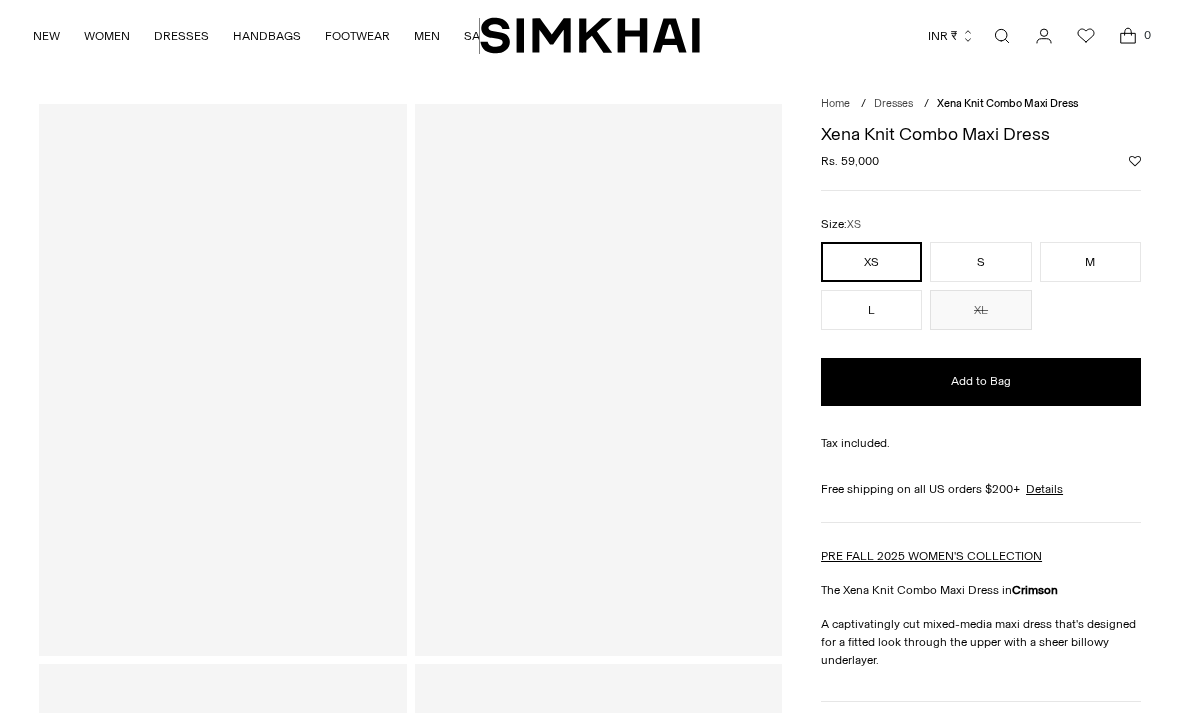 scroll, scrollTop: 0, scrollLeft: 0, axis: both 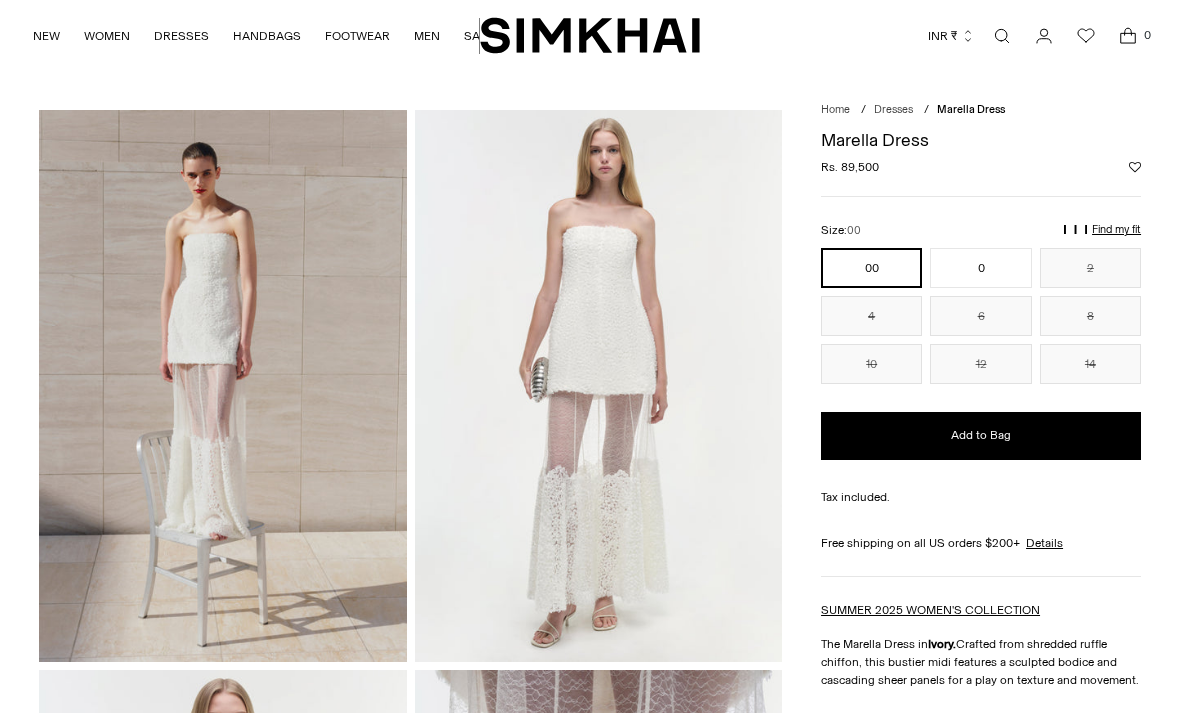 click on "Find my fit" at bounding box center (924, 238) 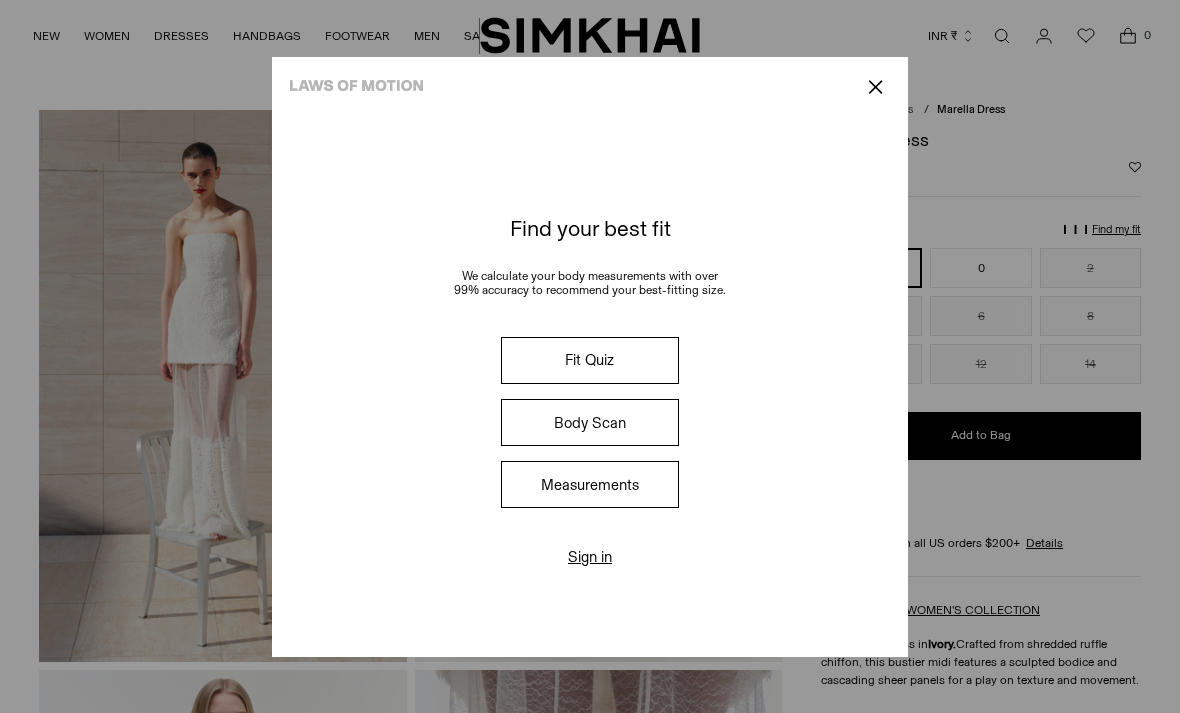 click on "Measurements" at bounding box center [590, 484] 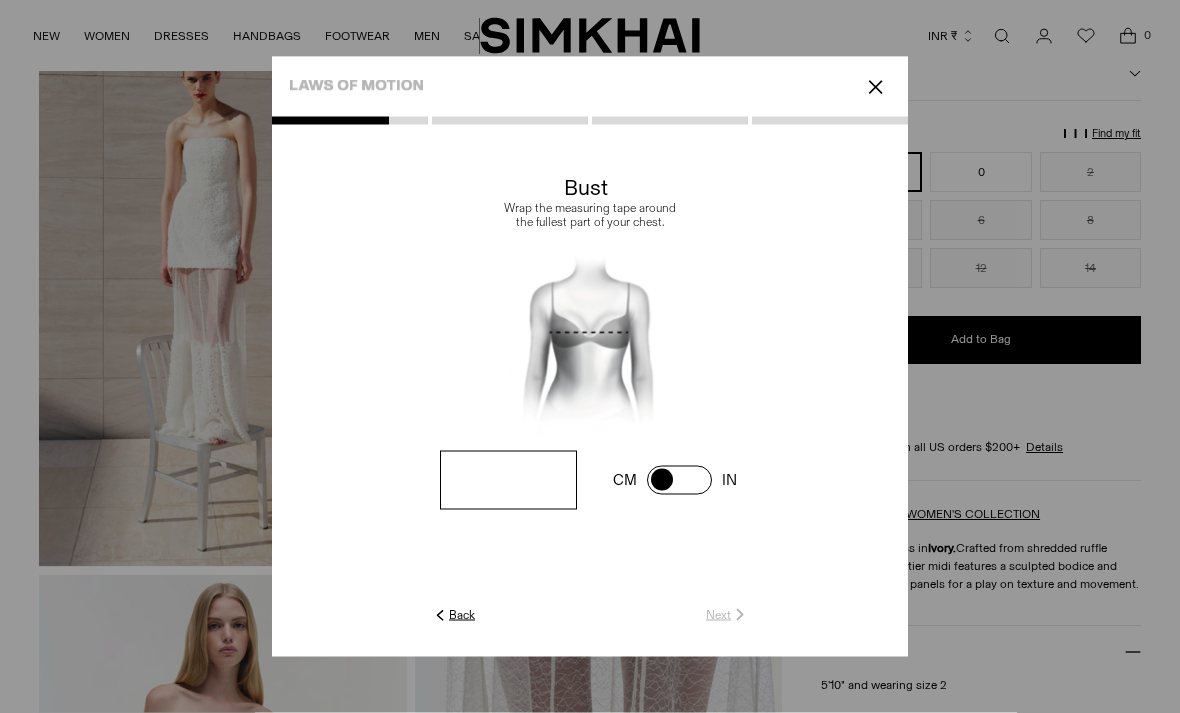 scroll, scrollTop: 103, scrollLeft: 0, axis: vertical 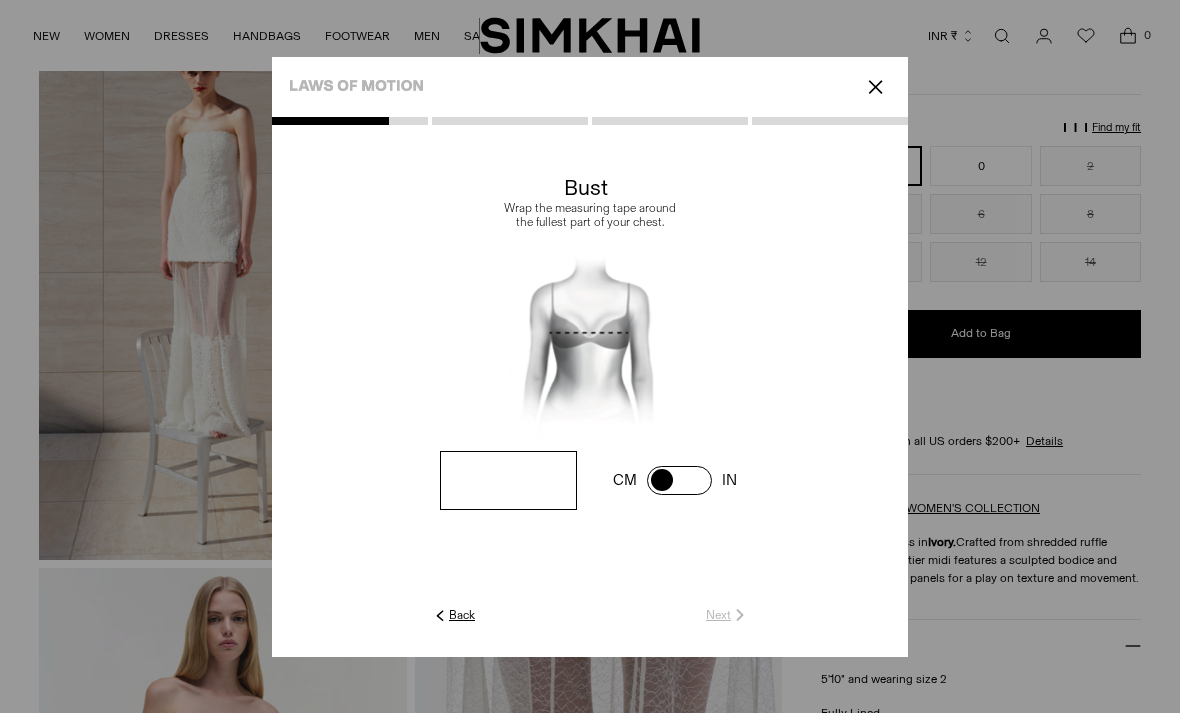 click on "✕" at bounding box center [875, 87] 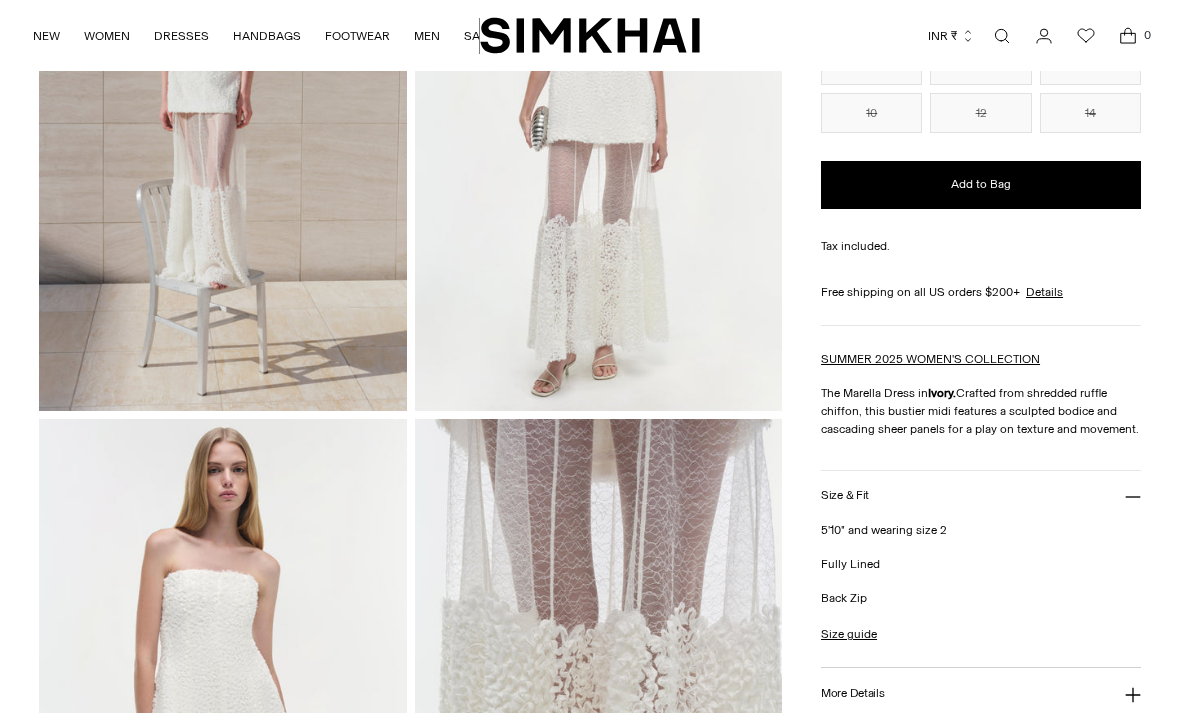 scroll, scrollTop: 0, scrollLeft: 0, axis: both 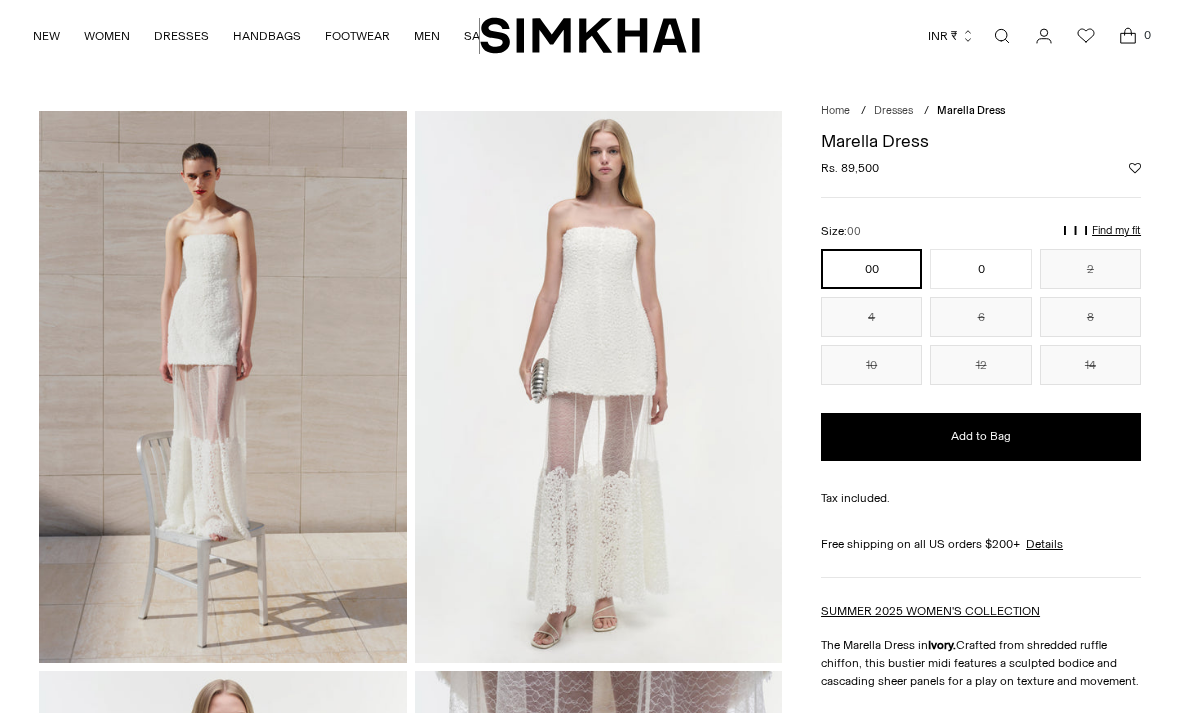 click on "0" at bounding box center [980, 269] 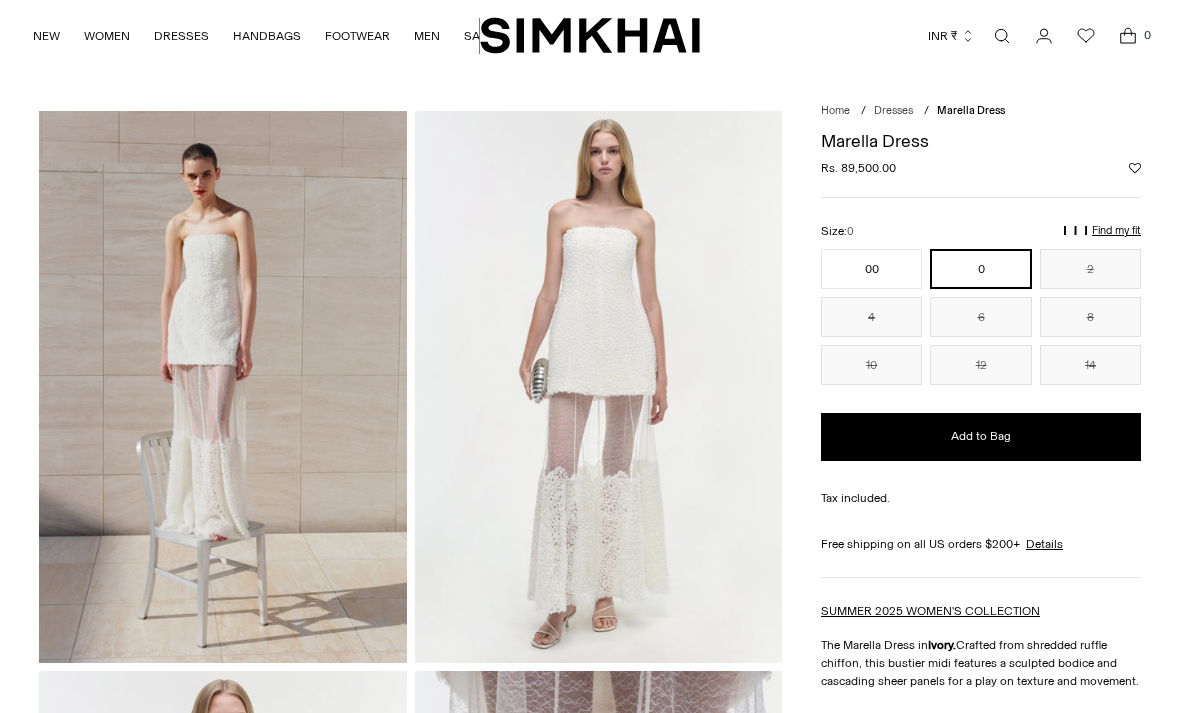 click on "Add to Bag" at bounding box center (981, 437) 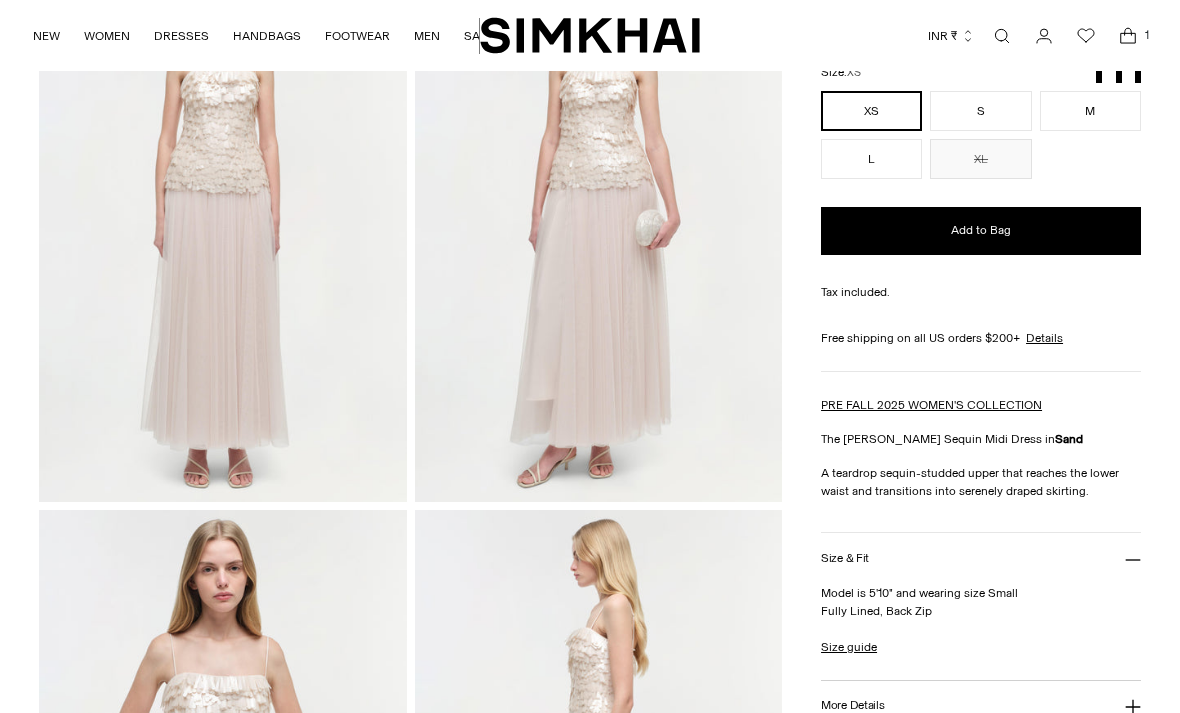 scroll, scrollTop: 0, scrollLeft: 0, axis: both 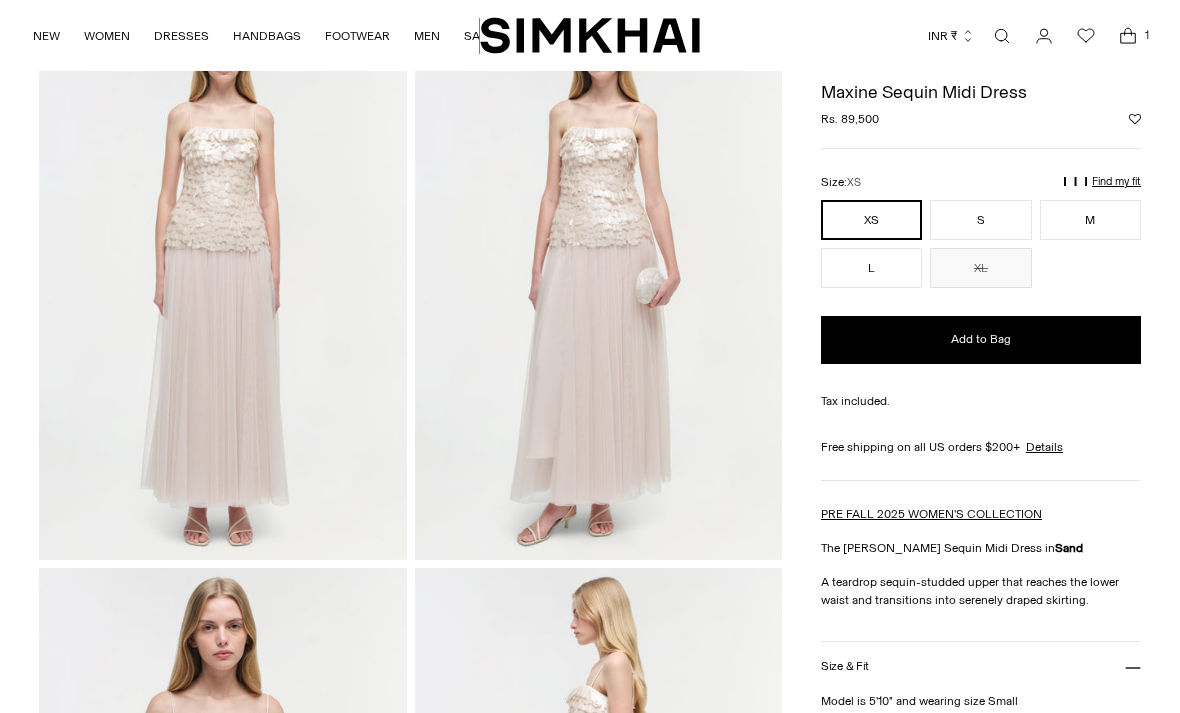 click at bounding box center [223, 283] 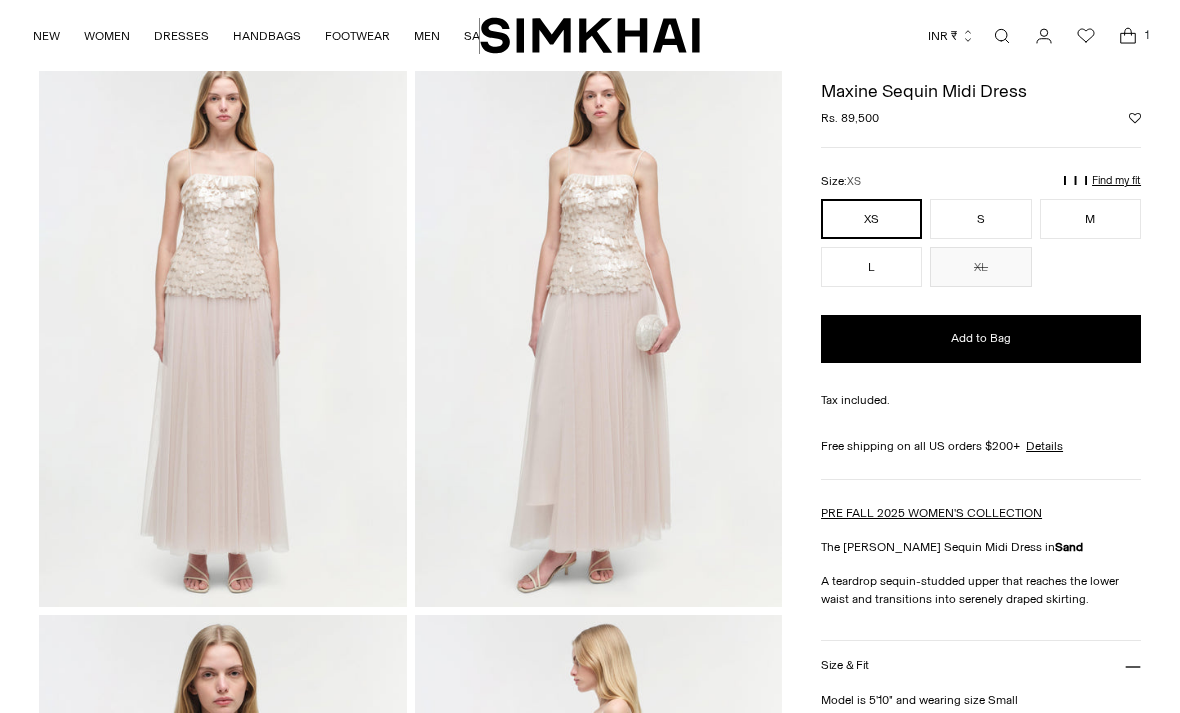 scroll, scrollTop: 51, scrollLeft: 0, axis: vertical 